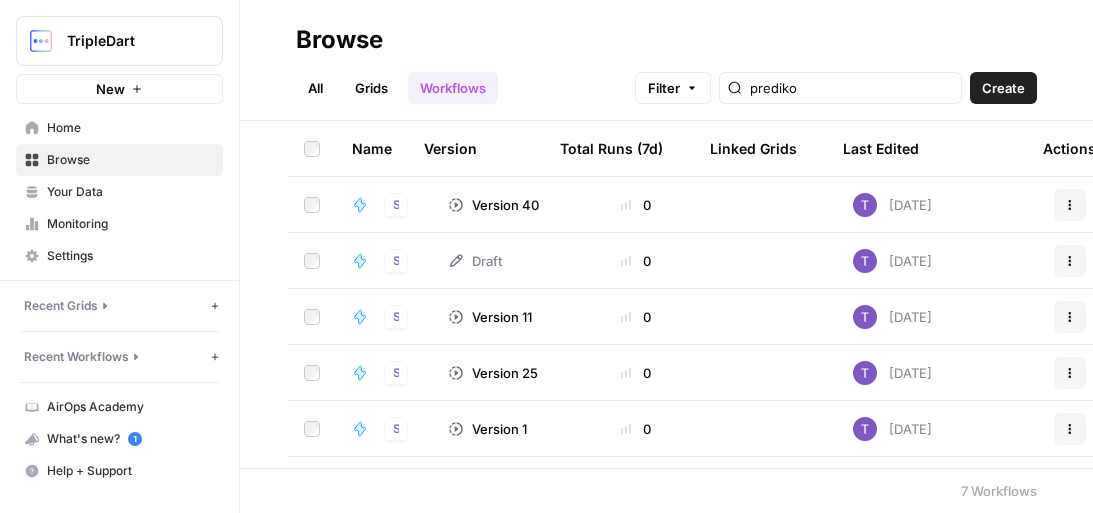 scroll, scrollTop: 0, scrollLeft: 0, axis: both 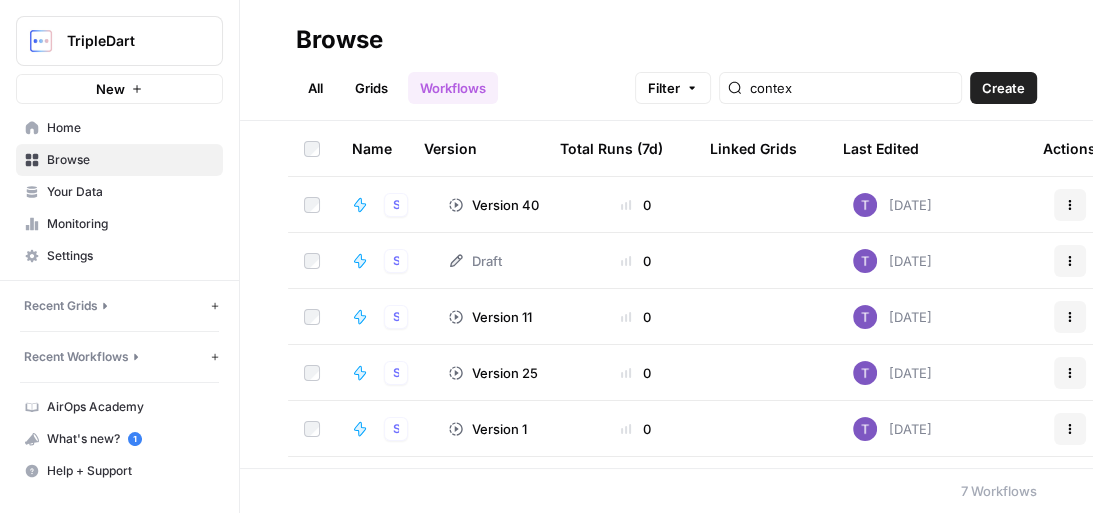 type on "context" 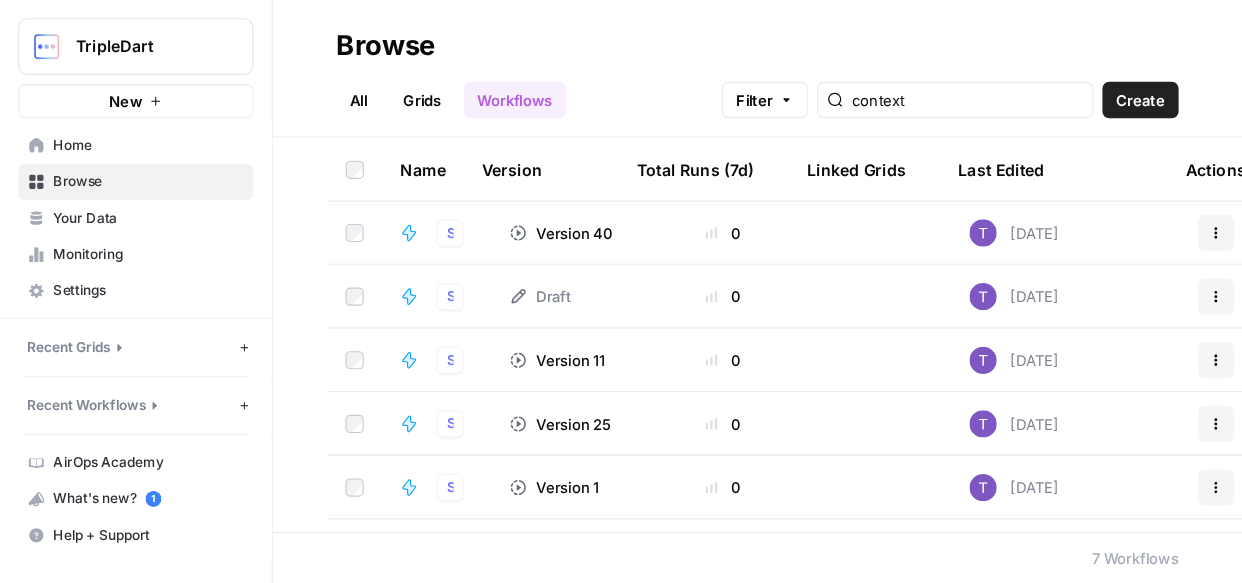 scroll, scrollTop: 0, scrollLeft: 0, axis: both 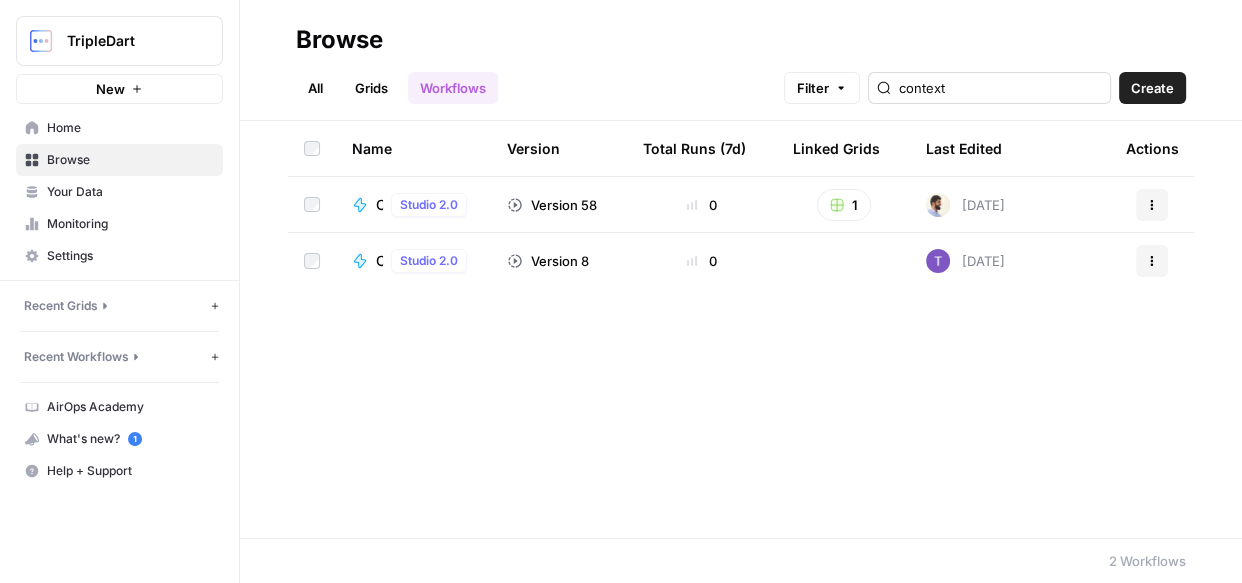 drag, startPoint x: 1011, startPoint y: 85, endPoint x: 904, endPoint y: 90, distance: 107.11676 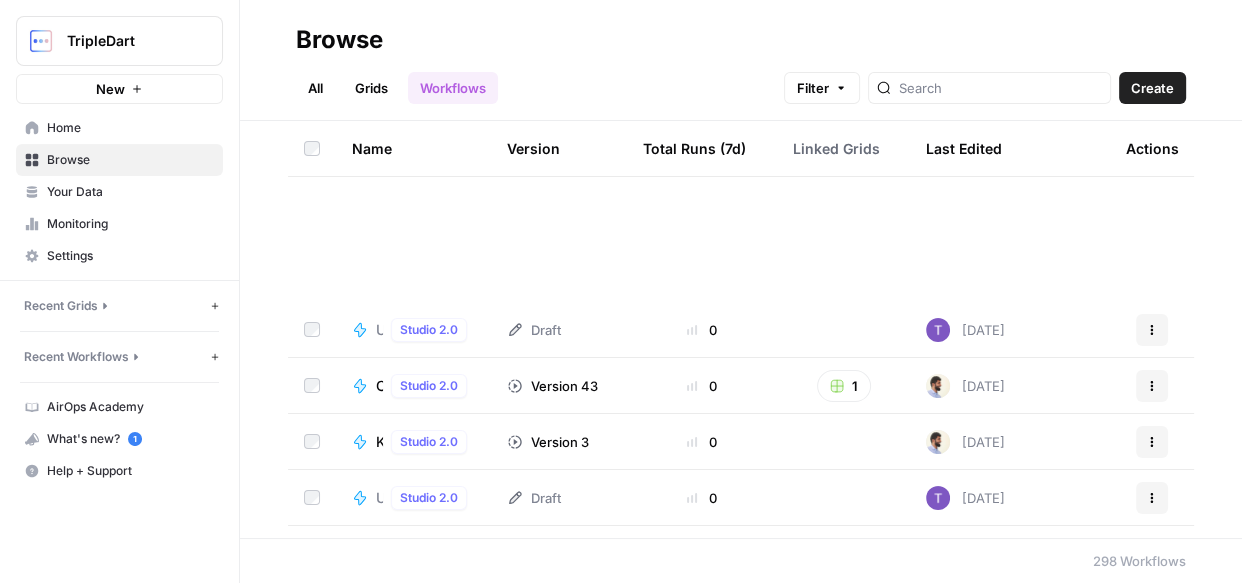 scroll, scrollTop: 636, scrollLeft: 0, axis: vertical 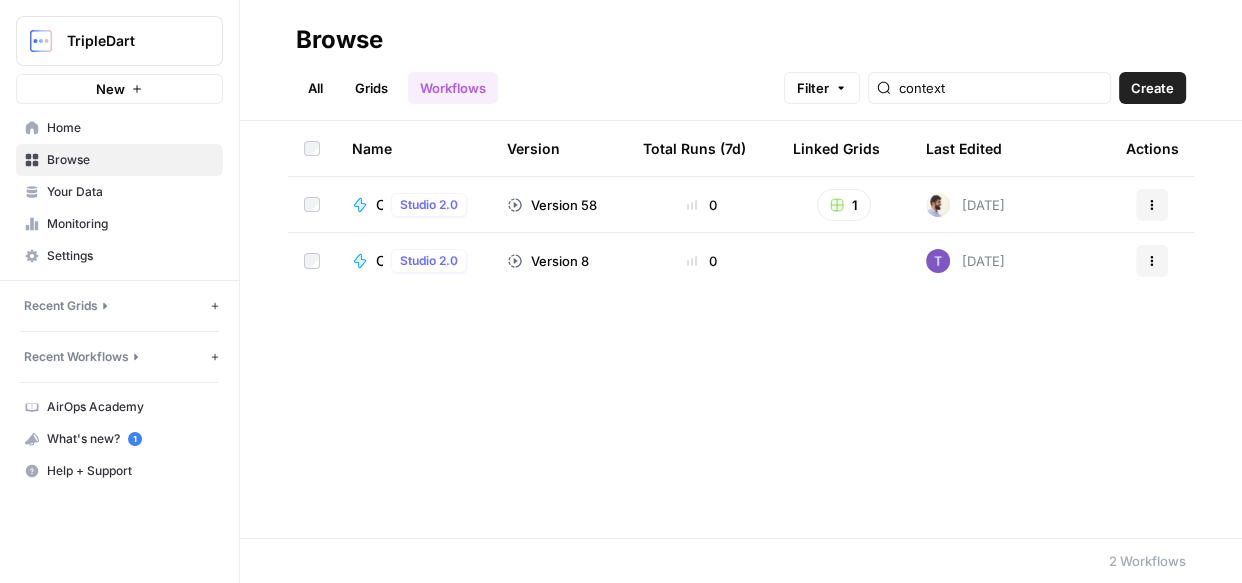type on "context" 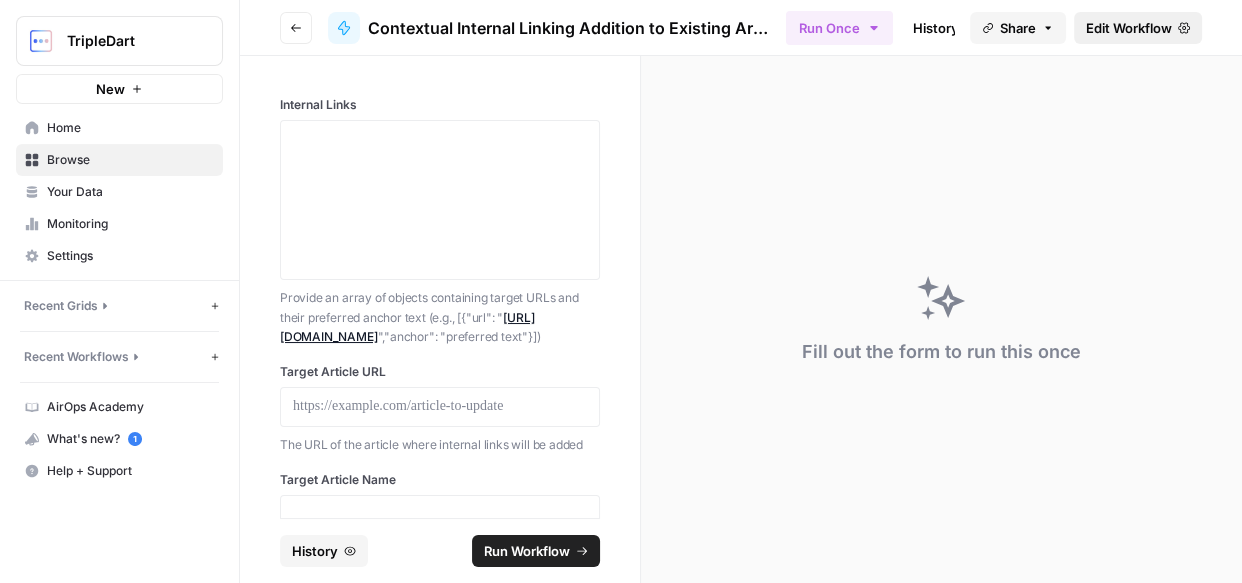 click on "Edit Workflow" at bounding box center (1129, 28) 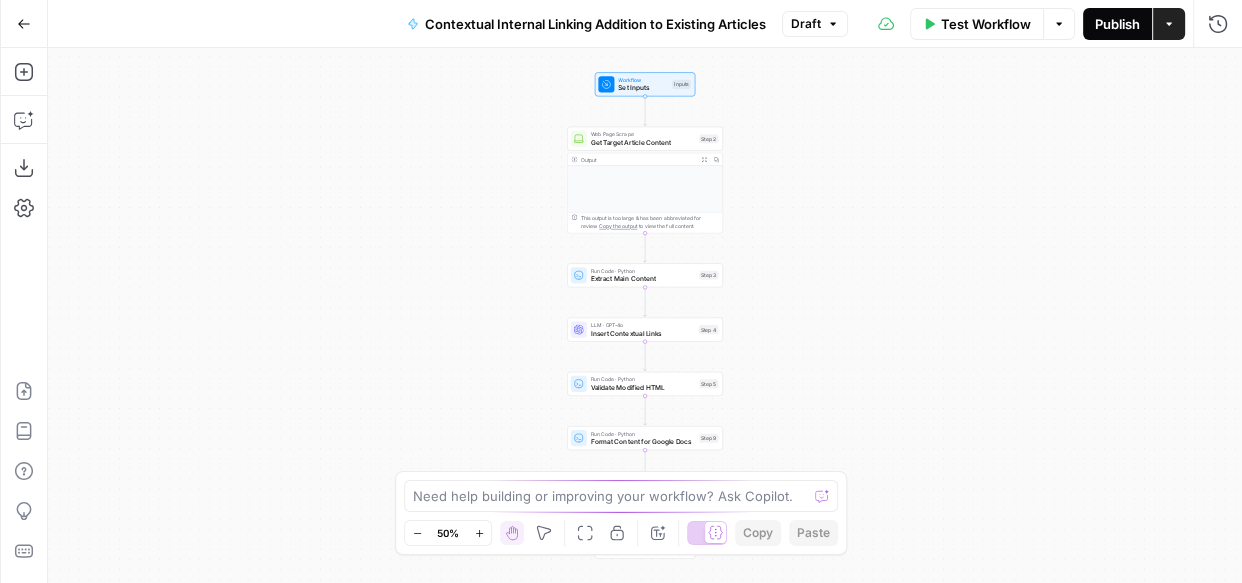 click on "Publish" at bounding box center [1117, 24] 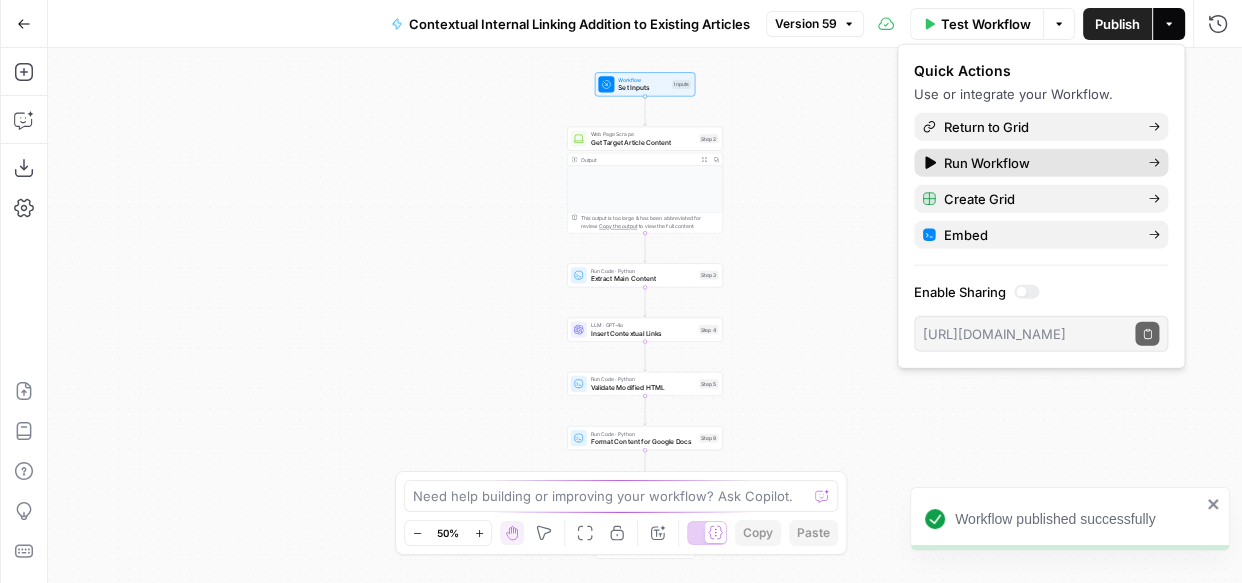 click on "Run Workflow" at bounding box center [1041, 163] 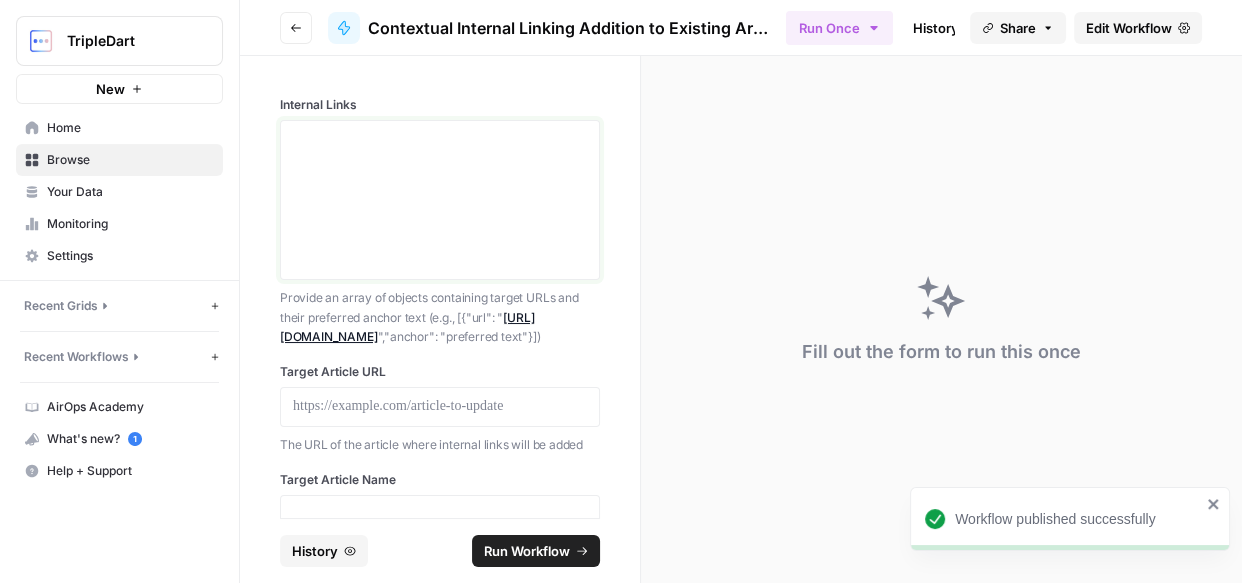 click on "Internal Links" at bounding box center [440, 200] 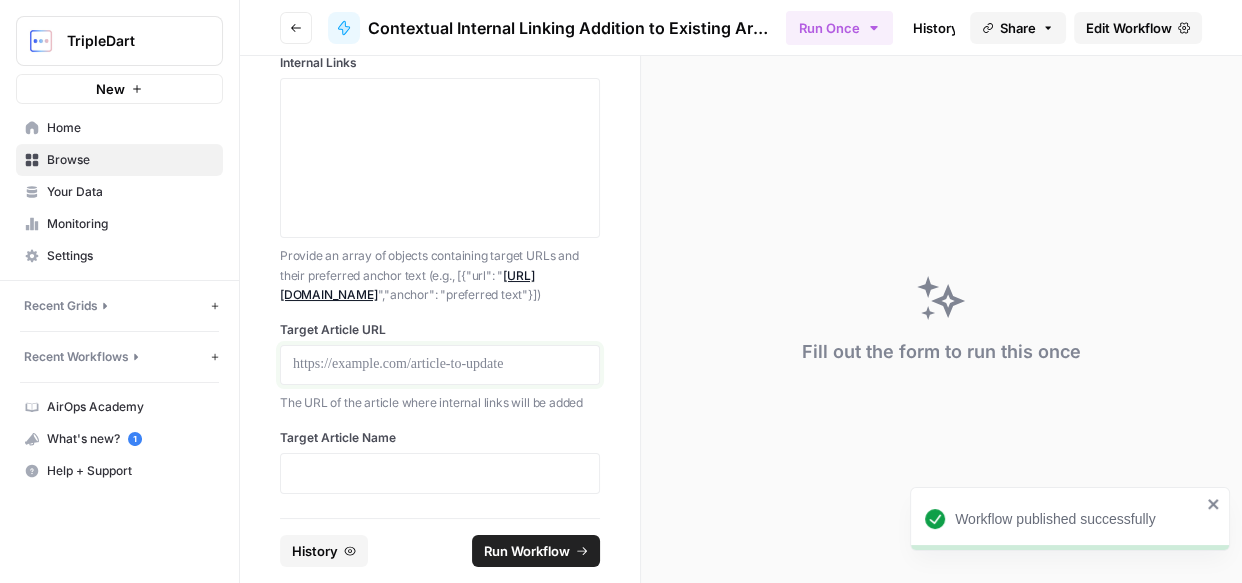 click at bounding box center [440, 365] 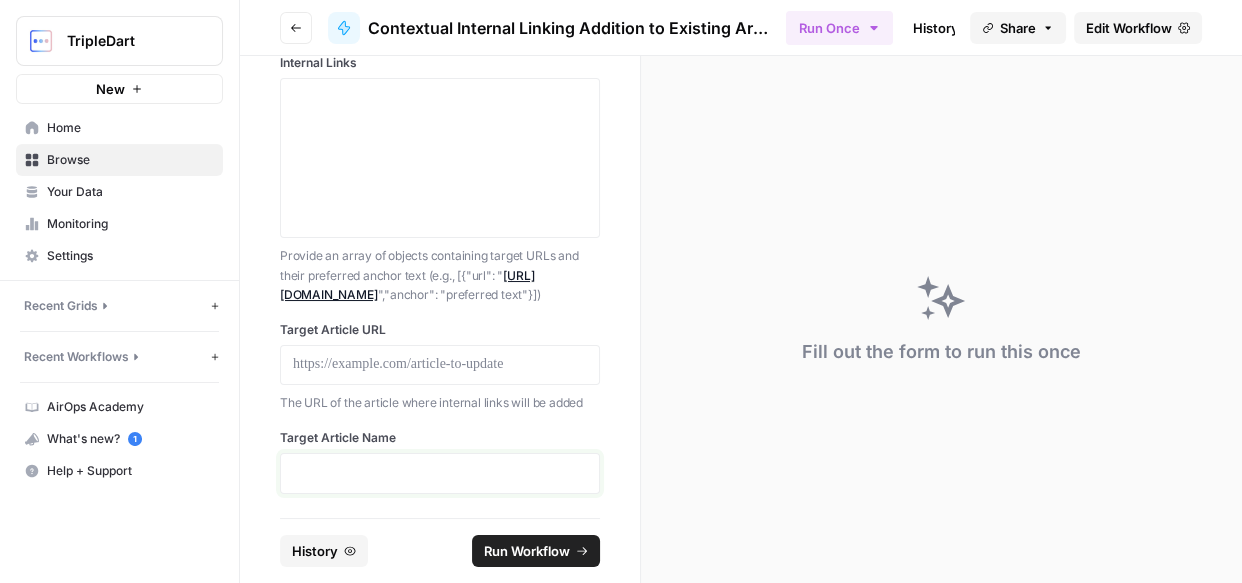 click at bounding box center (440, 473) 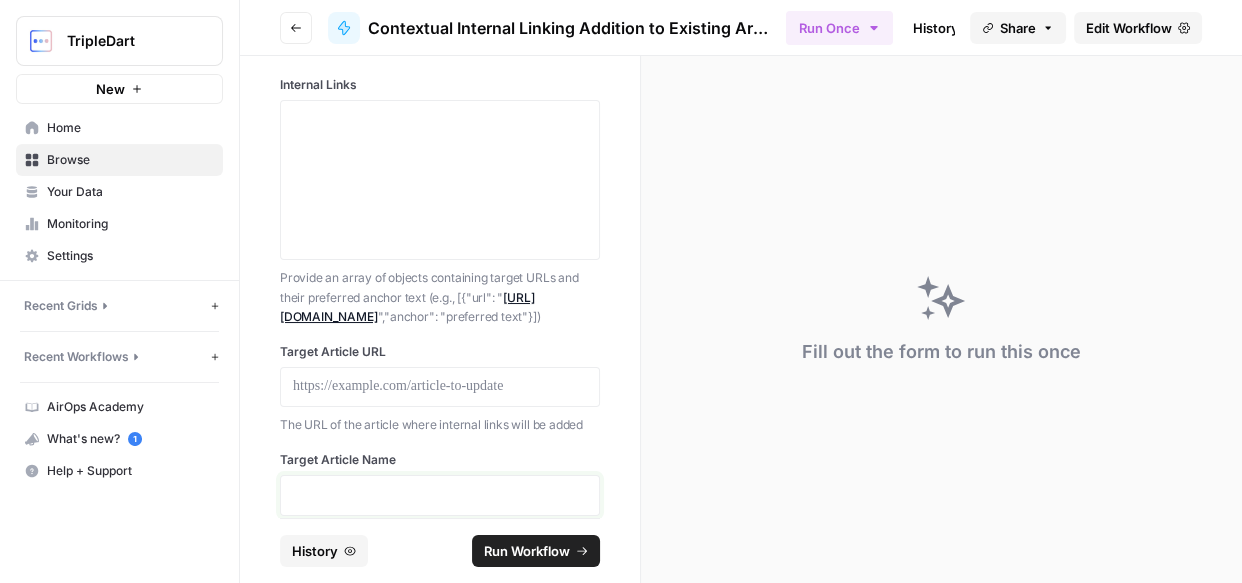 scroll, scrollTop: 0, scrollLeft: 0, axis: both 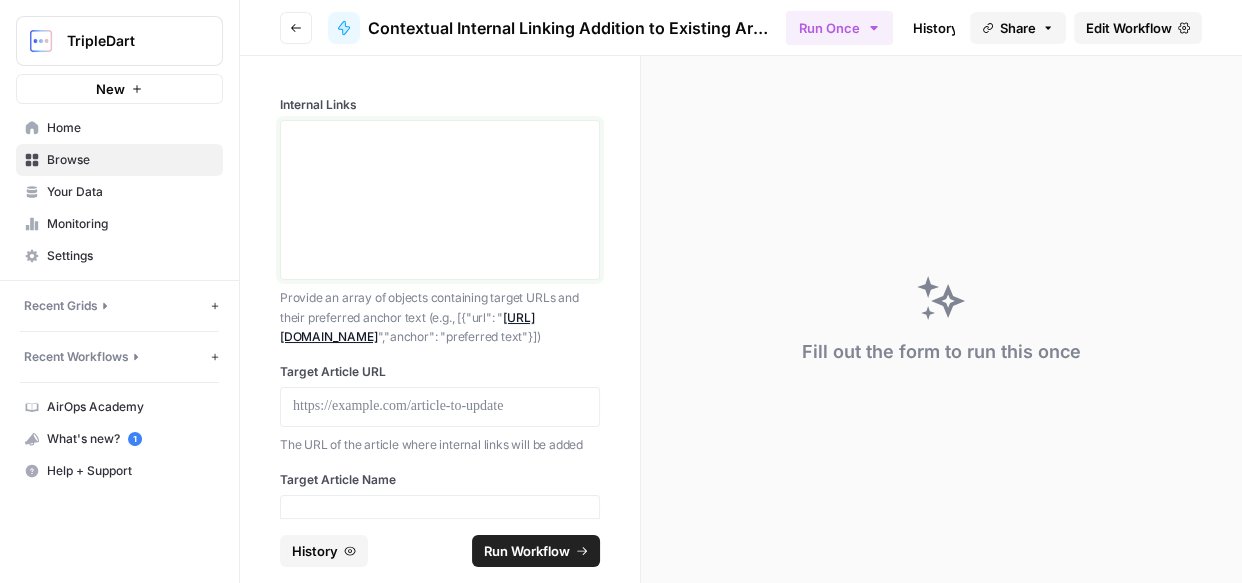 click on "Internal Links" at bounding box center (440, 200) 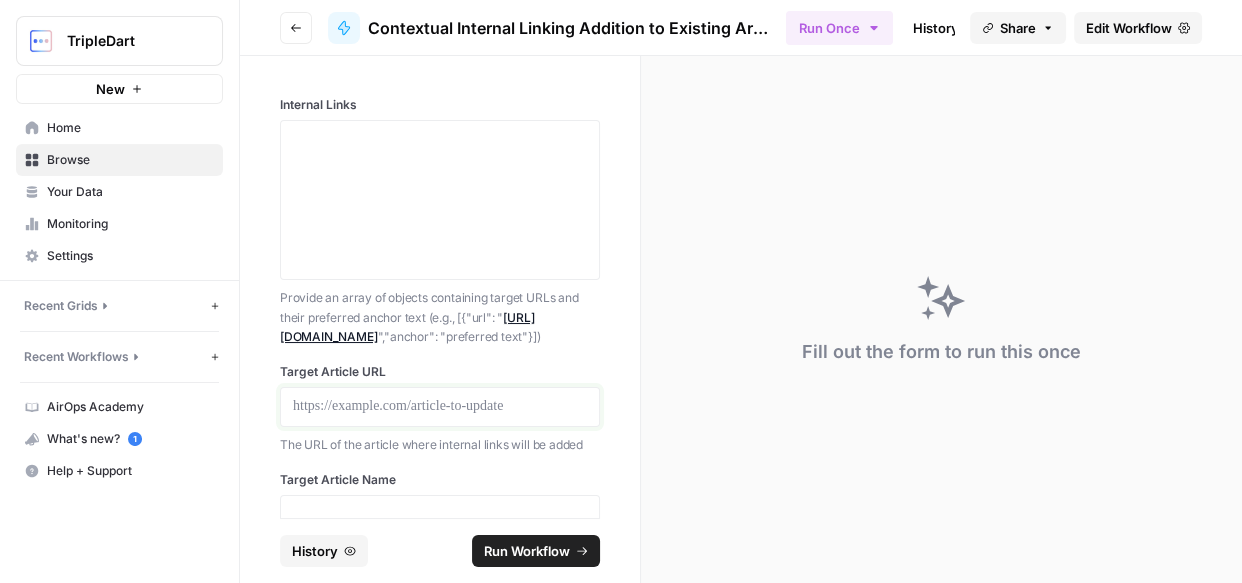 click at bounding box center [440, 407] 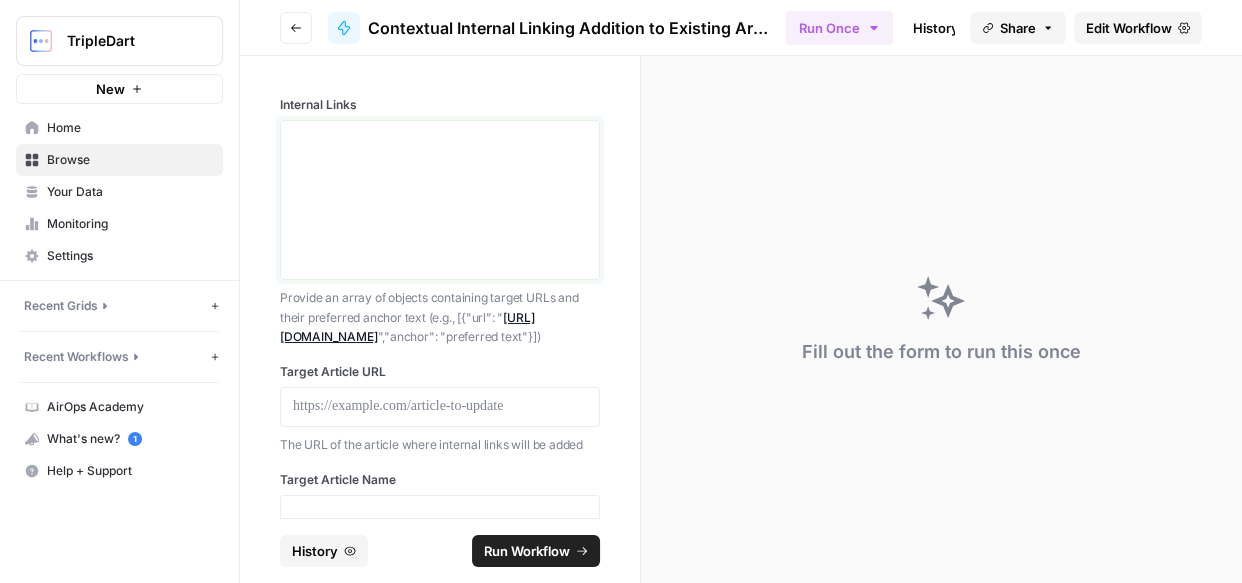 drag, startPoint x: 344, startPoint y: 163, endPoint x: 322, endPoint y: 153, distance: 24.166092 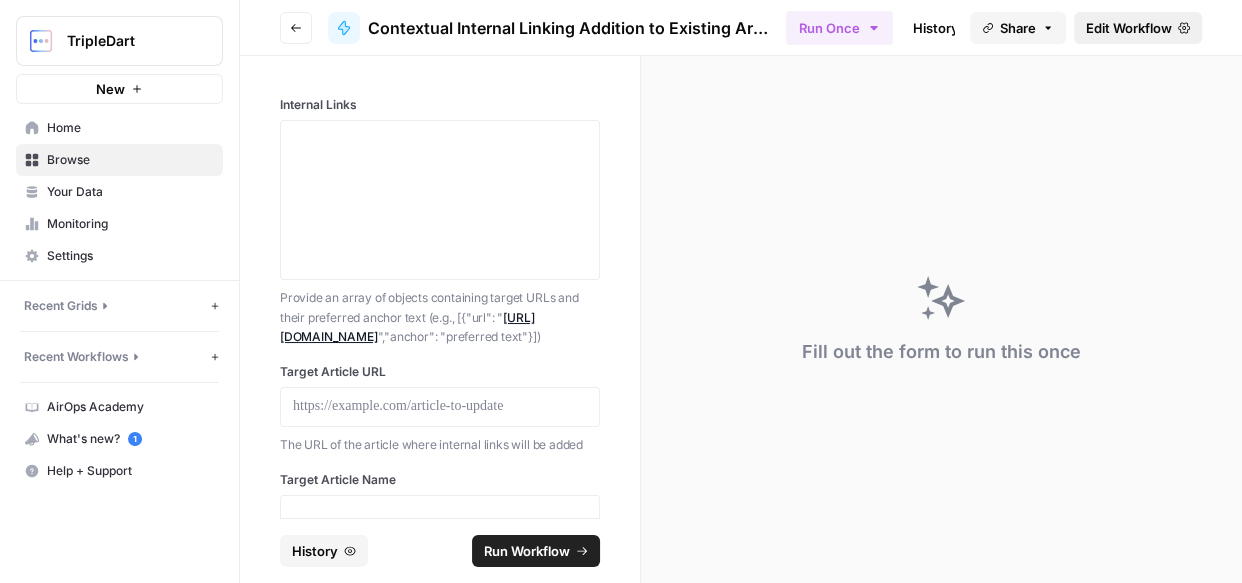 click on "Edit Workflow" at bounding box center [1129, 28] 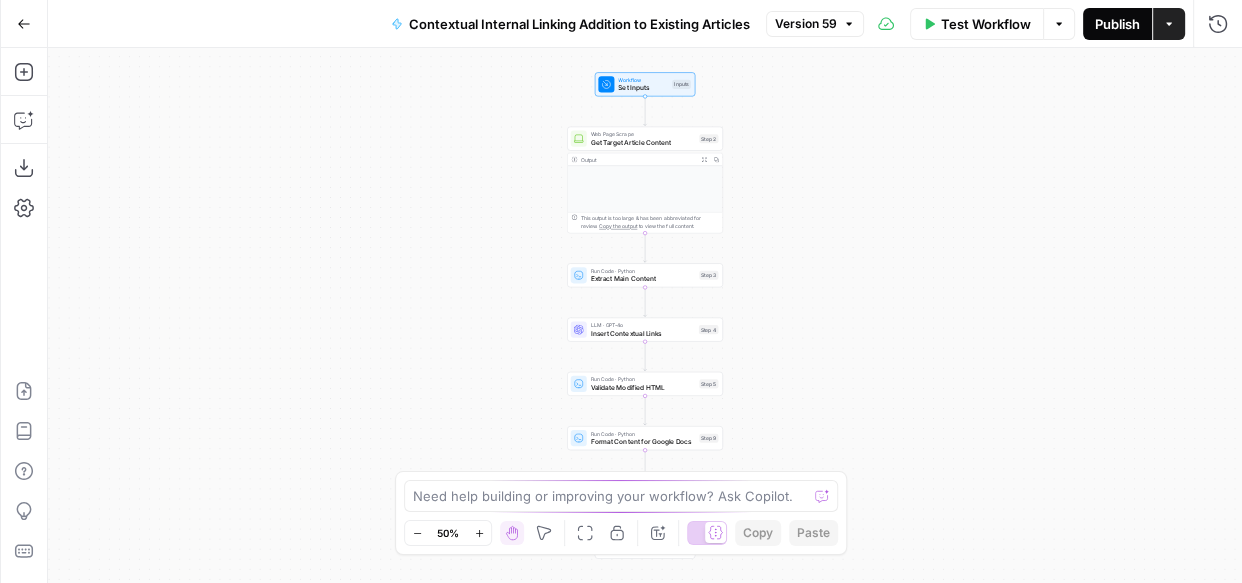 click on "Publish" at bounding box center (1117, 24) 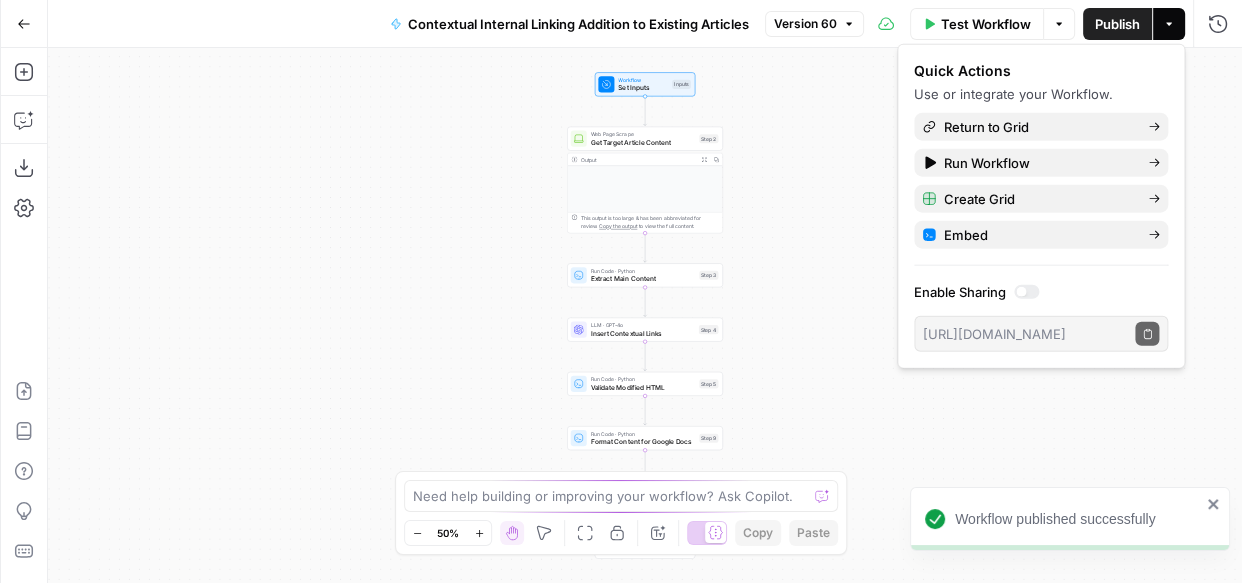 click on "Set Inputs" at bounding box center (643, 88) 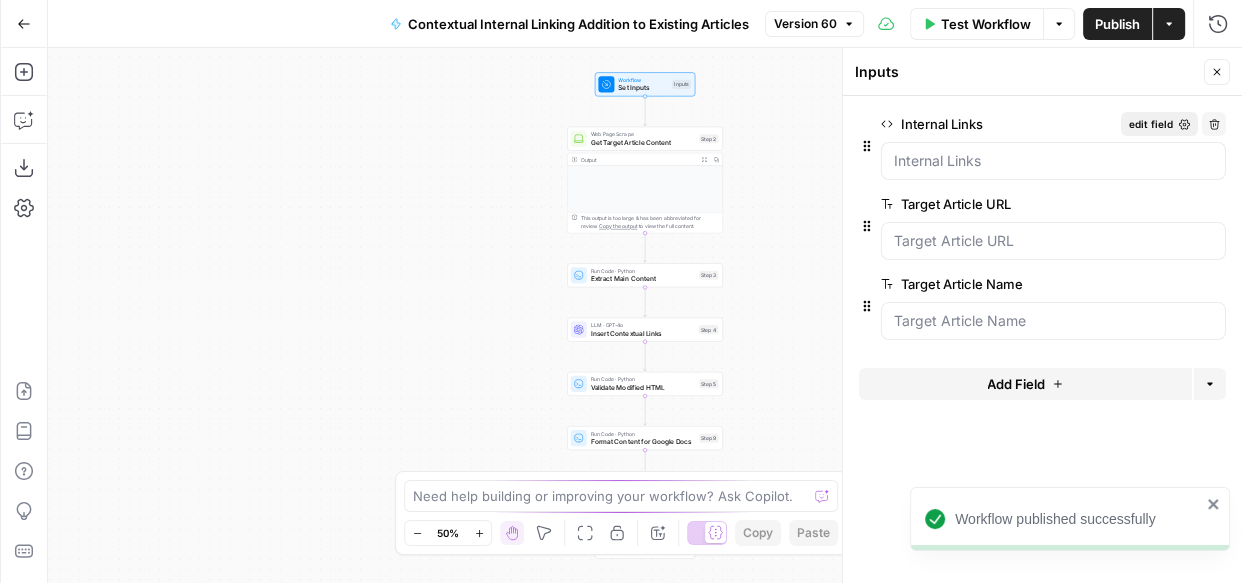 click on "edit field" at bounding box center [1151, 124] 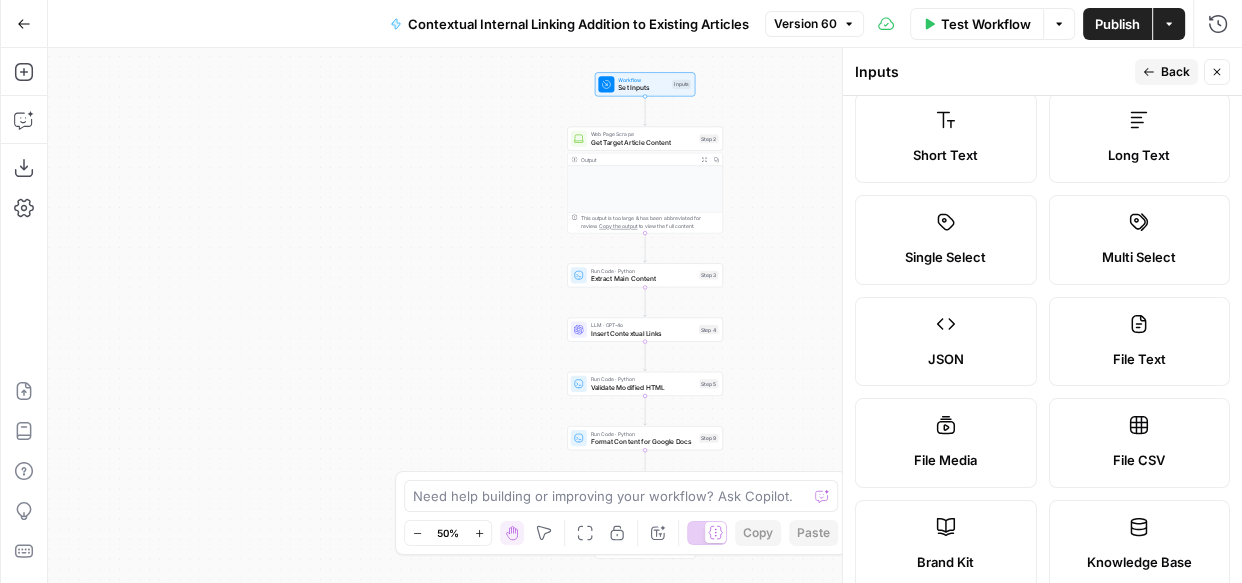 scroll, scrollTop: 0, scrollLeft: 0, axis: both 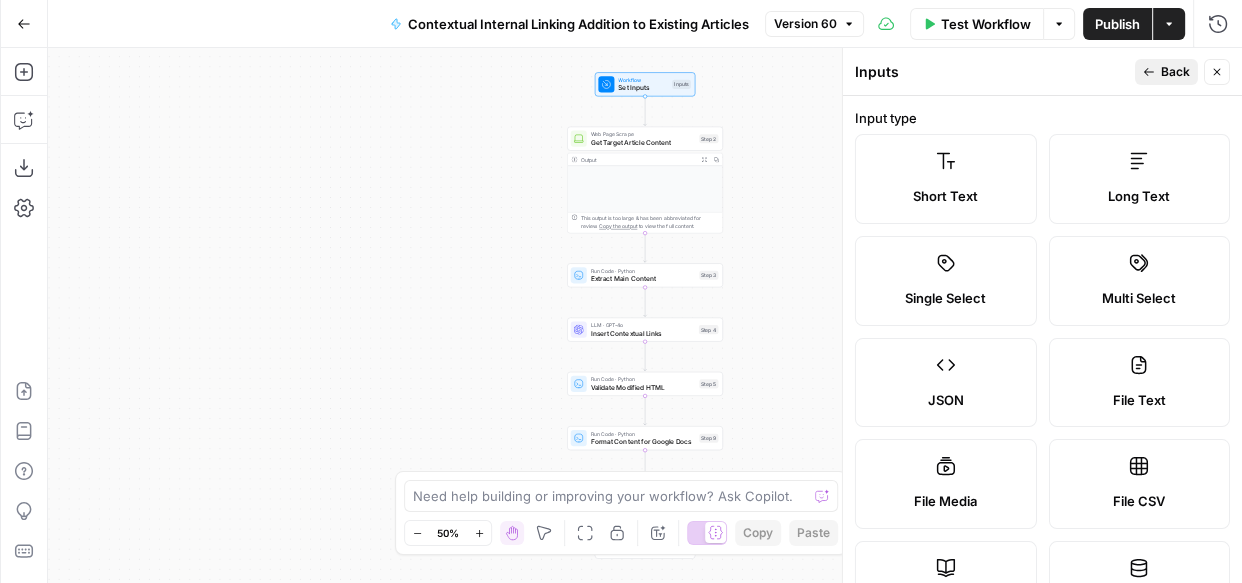 click on "Back" at bounding box center [1175, 72] 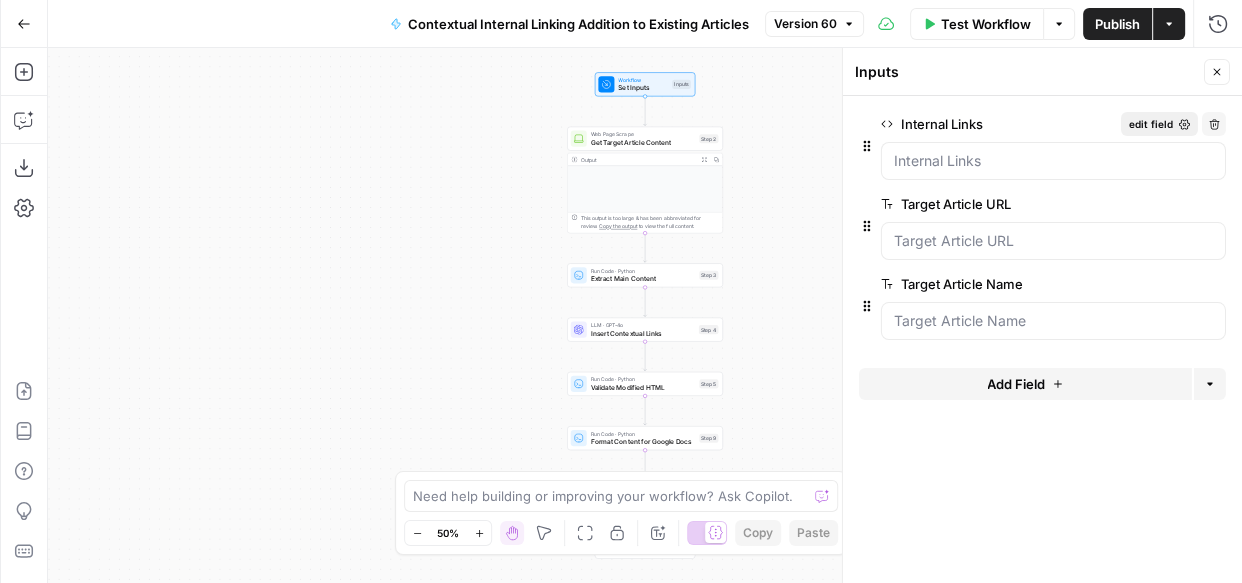 click on "edit field" at bounding box center [1151, 124] 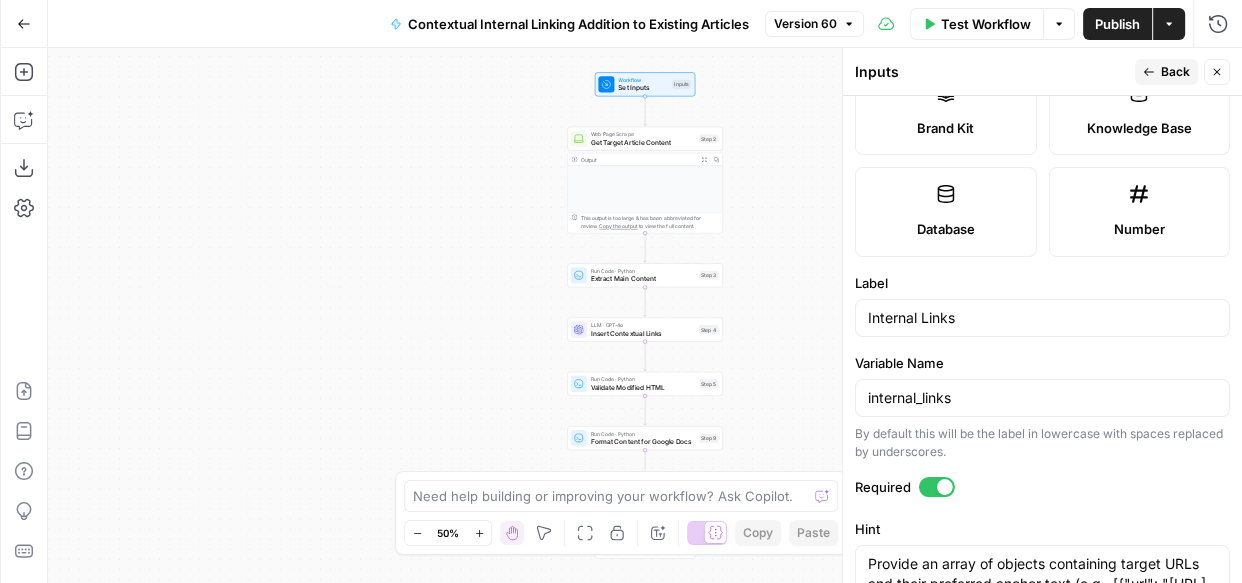 scroll, scrollTop: 545, scrollLeft: 0, axis: vertical 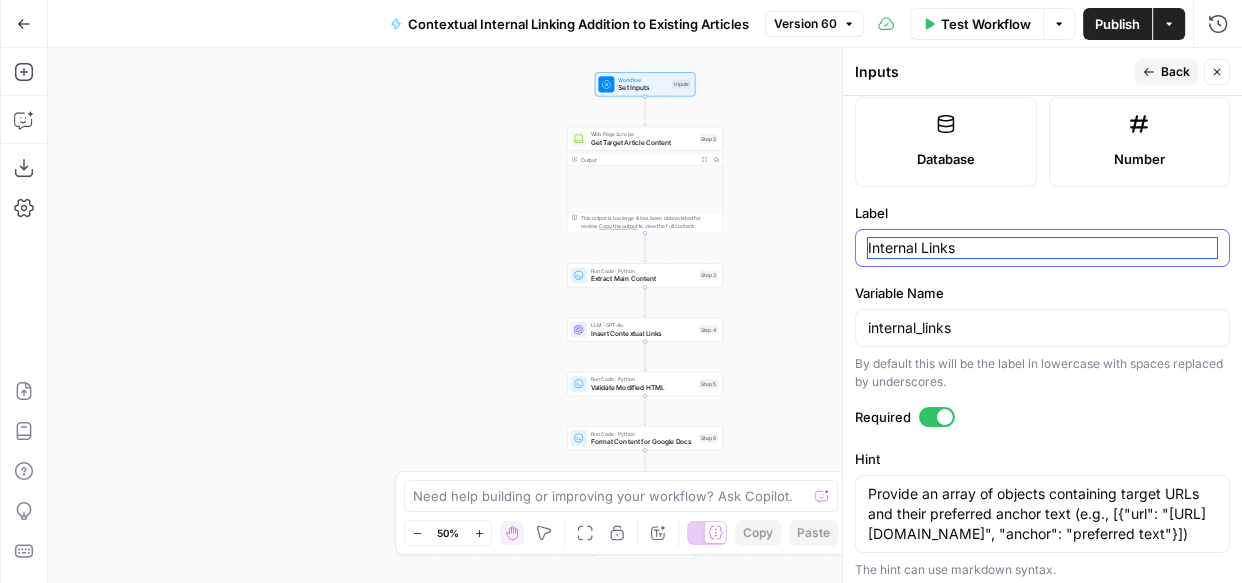 click on "Internal Links" at bounding box center (1042, 248) 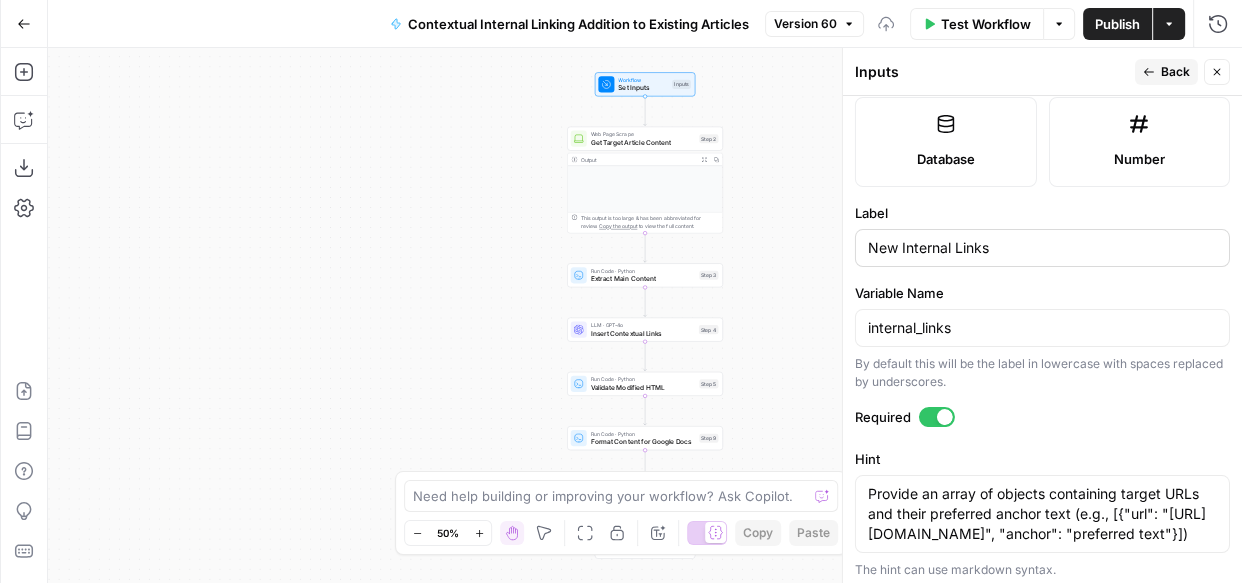 click on "New Internal Links" at bounding box center [1042, 248] 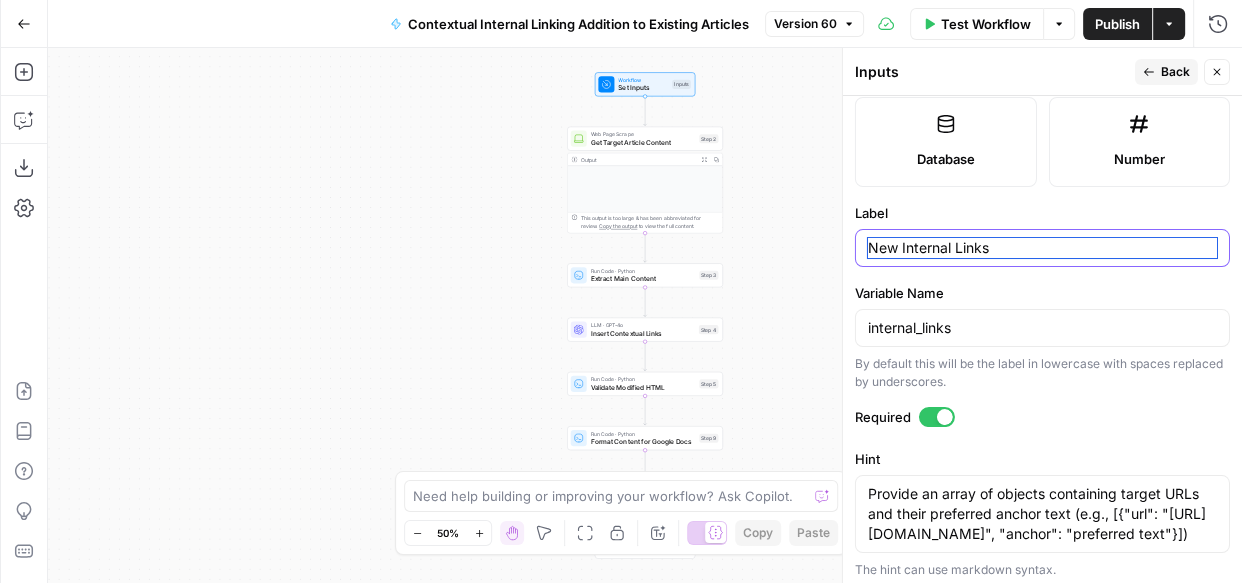 click on "New Internal Links" at bounding box center [1042, 248] 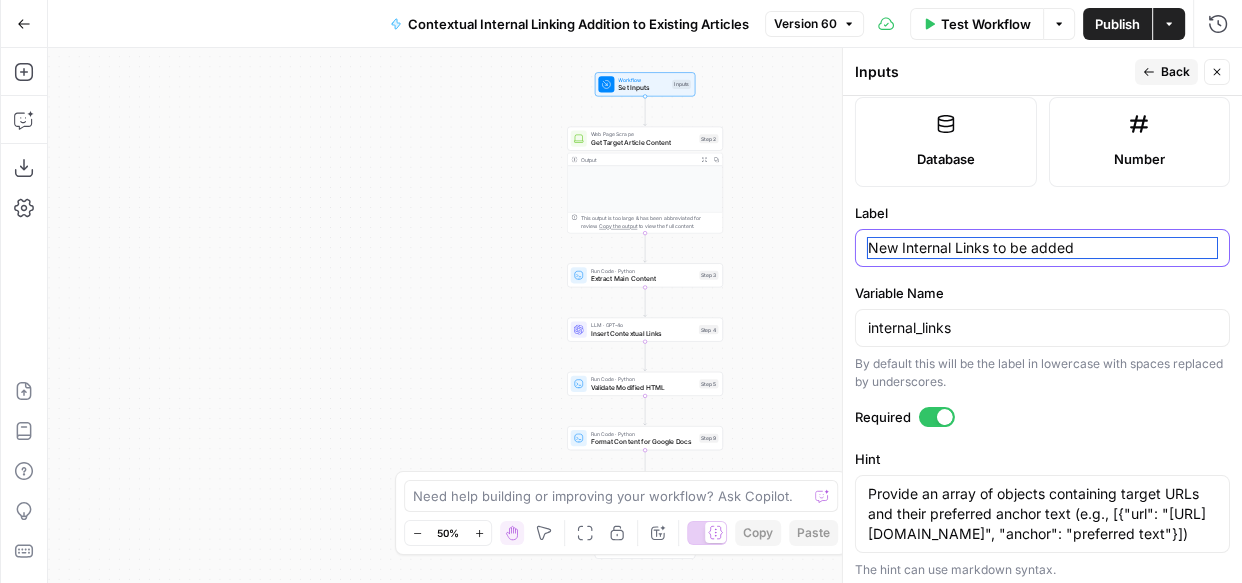type on "New Internal Links to be added" 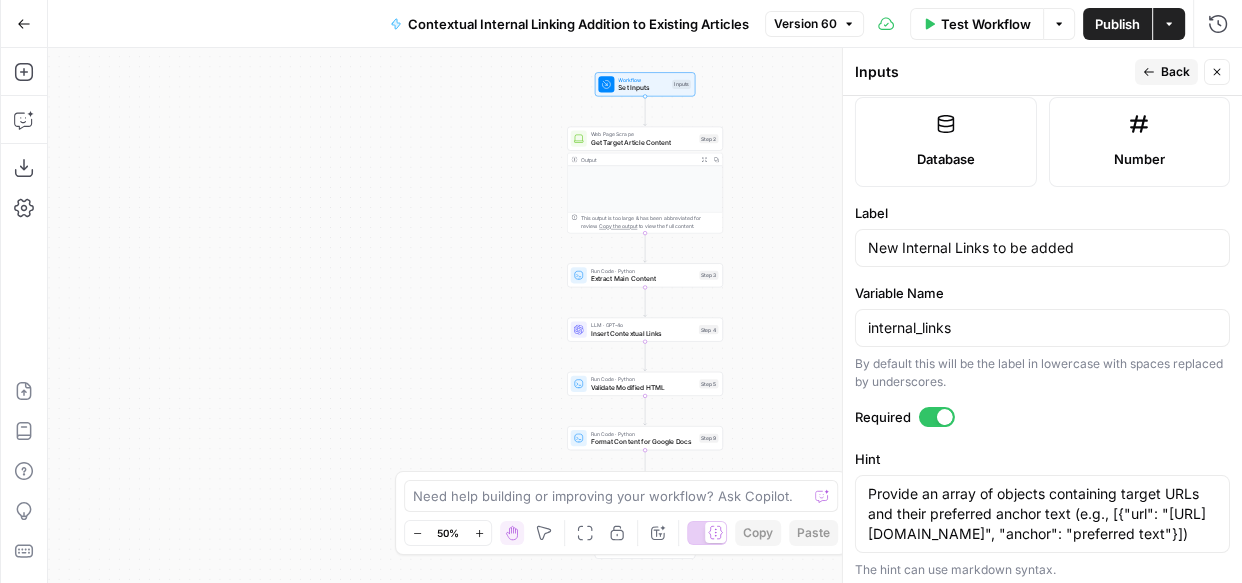 click on "Input type Short Text Long Text Single Select Multi Select JSON File Text File Media File CSV Brand Kit Knowledge Base Database Number Label New Internal Links to be added Variable Name internal_links By default this will be the label in lowercase with spaces replaced by underscores. Required Hint Provide an array of objects containing target URLs and their preferred anchor text (e.g., [{"url": "[URL][DOMAIN_NAME]", "anchor": "preferred text"}]) Provide an array of objects containing target URLs and their preferred anchor text (e.g., [{"url": "[URL][DOMAIN_NAME]", "anchor": "preferred text"}]) The hint can use markdown syntax. Placeholder [{"url": "[URL][DOMAIN_NAME]", "anchor": "anchor text"}] Placeholder text for the input. Default Value [{"url": "[URL][DOMAIN_NAME]", "anchor": "anchor text"}] Default to this value if input is not provided" at bounding box center (1042, 339) 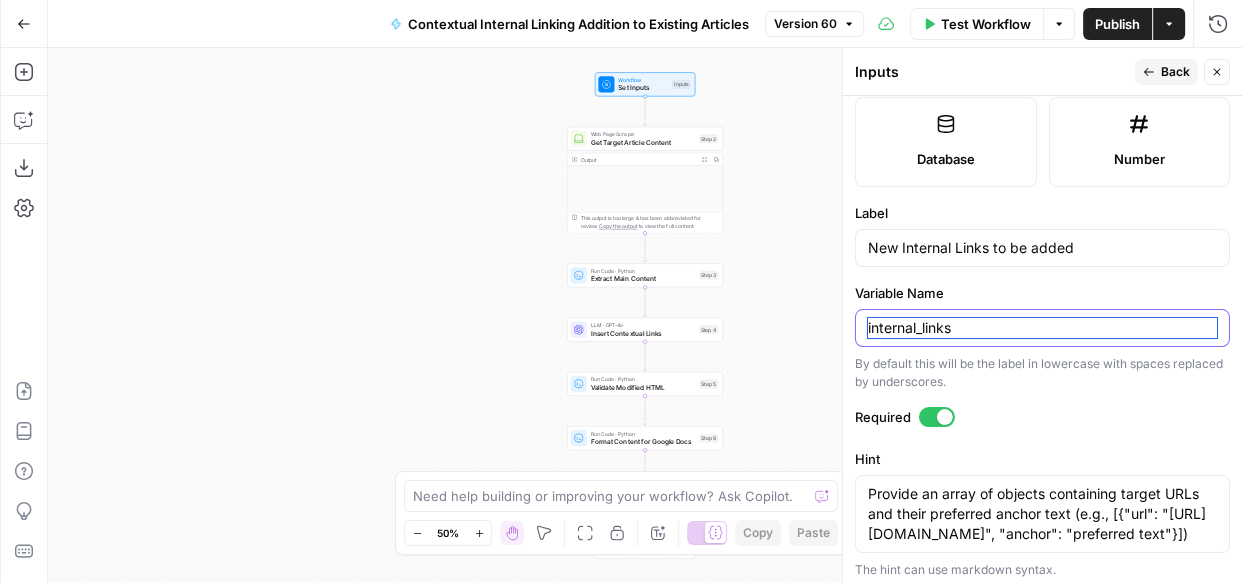 click on "internal_links" at bounding box center (1042, 328) 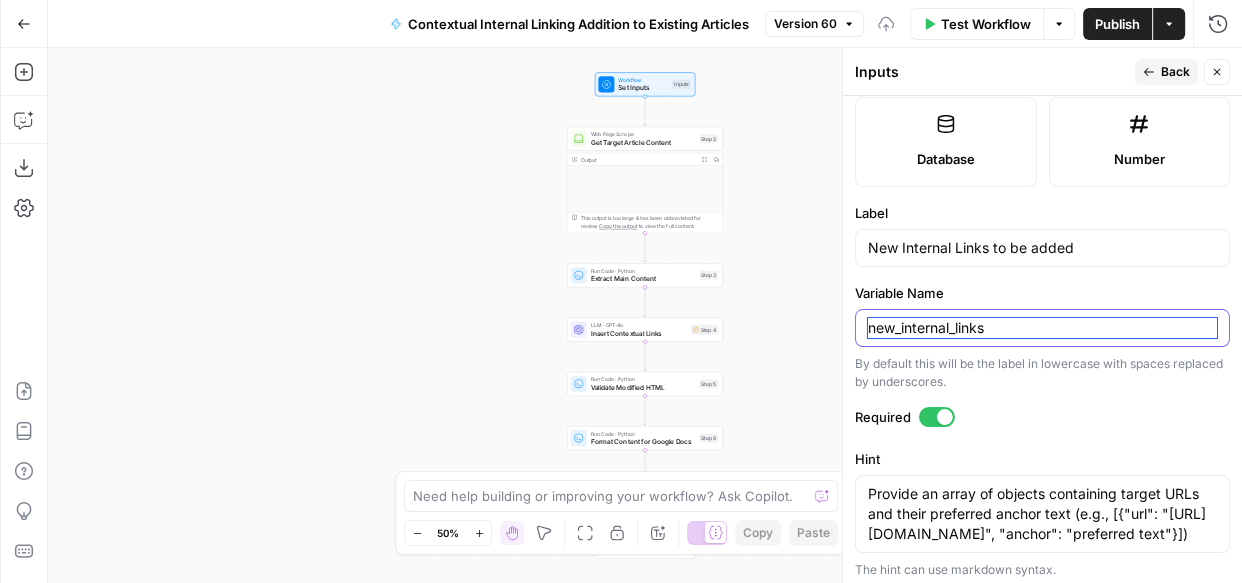 click on "new_internal_links" at bounding box center (1042, 328) 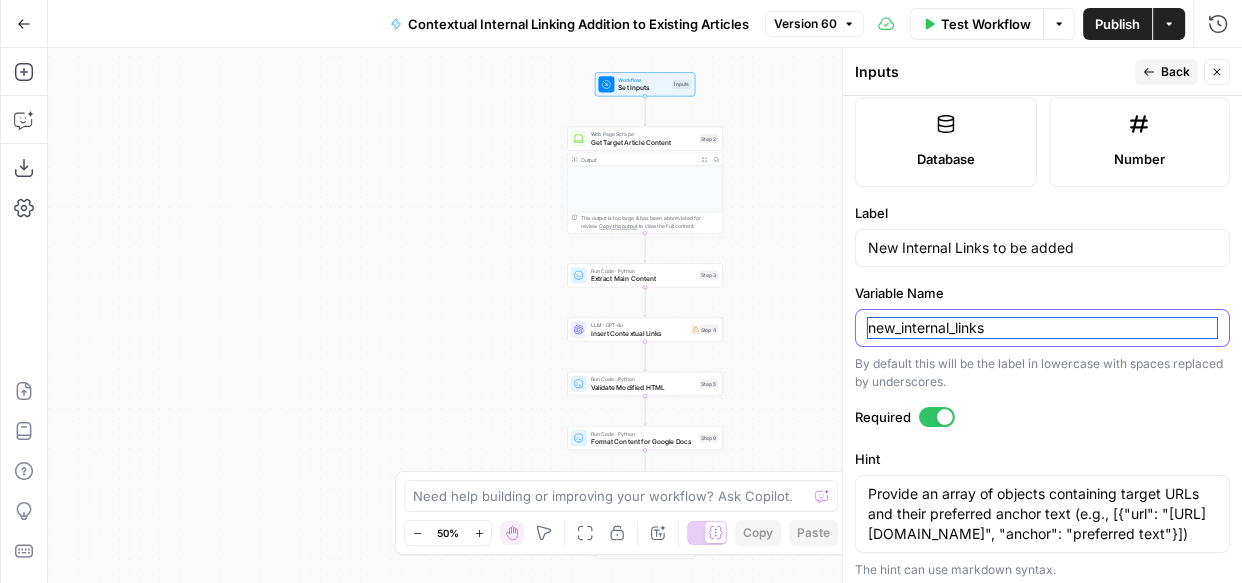 drag, startPoint x: 900, startPoint y: 322, endPoint x: 1018, endPoint y: 269, distance: 129.3561 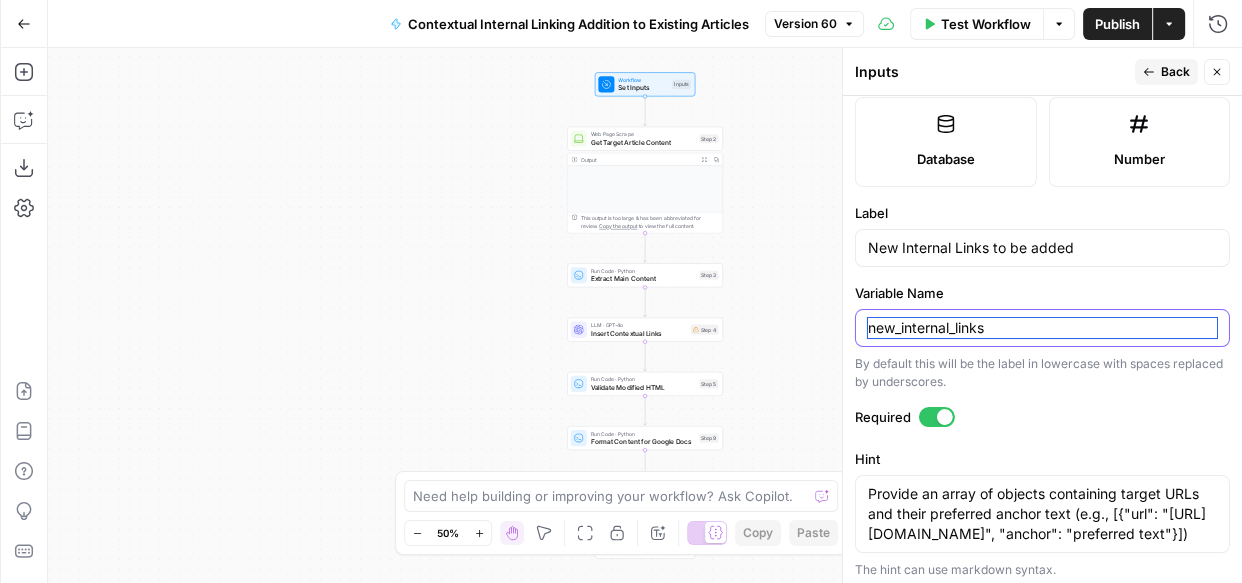 click on "new_internal_links" at bounding box center (1042, 328) 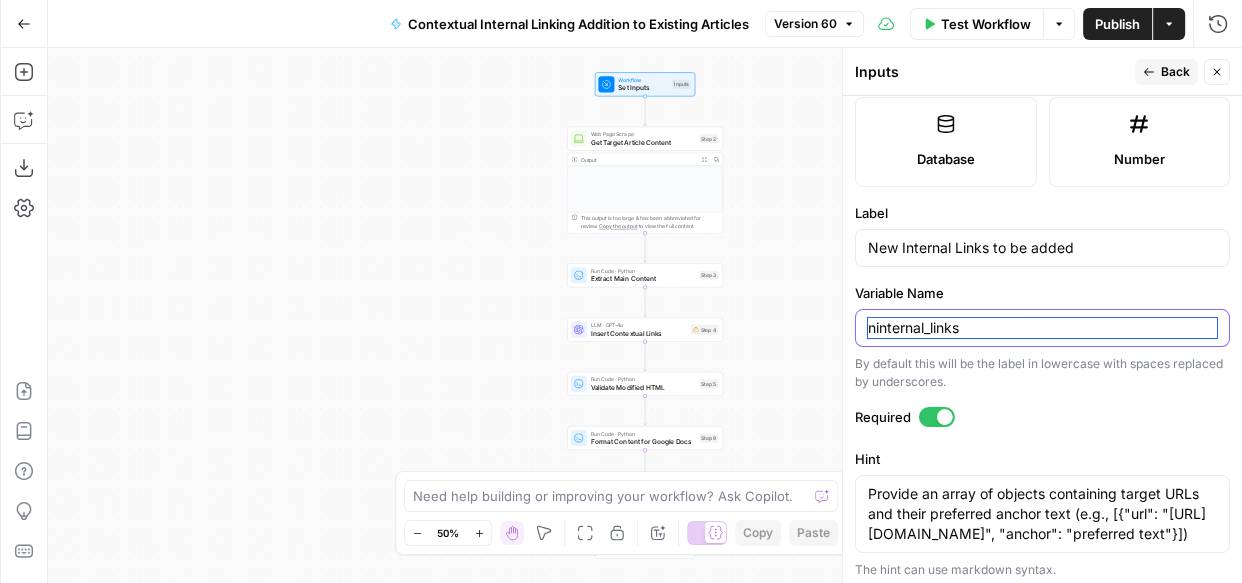 type on "internal_links" 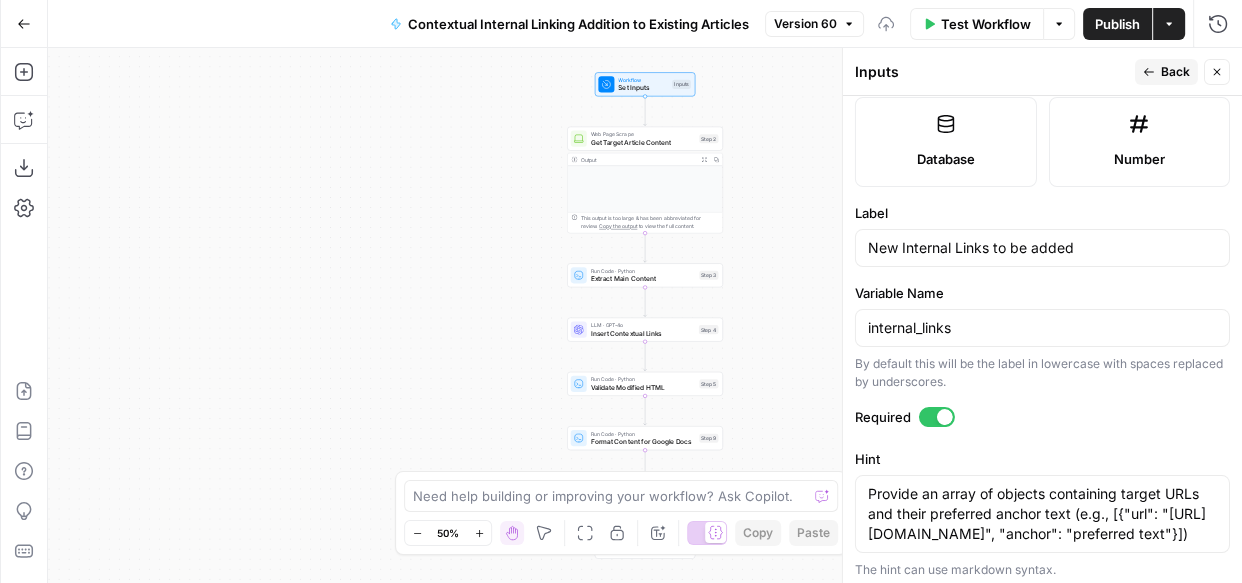 click on "Input type Short Text Long Text Single Select Multi Select JSON File Text File Media File CSV Brand Kit Knowledge Base Database Number Label New Internal Links to be added Variable Name internal_links By default this will be the label in lowercase with spaces replaced by underscores. Required Hint Provide an array of objects containing target URLs and their preferred anchor text (e.g., [{"url": "[URL][DOMAIN_NAME]", "anchor": "preferred text"}]) Provide an array of objects containing target URLs and their preferred anchor text (e.g., [{"url": "[URL][DOMAIN_NAME]", "anchor": "preferred text"}]) The hint can use markdown syntax. Placeholder [{"url": "[URL][DOMAIN_NAME]", "anchor": "anchor text"}] Placeholder text for the input. Default Value [{"url": "[URL][DOMAIN_NAME]", "anchor": "anchor text"}] Default to this value if input is not provided" at bounding box center (1042, 339) 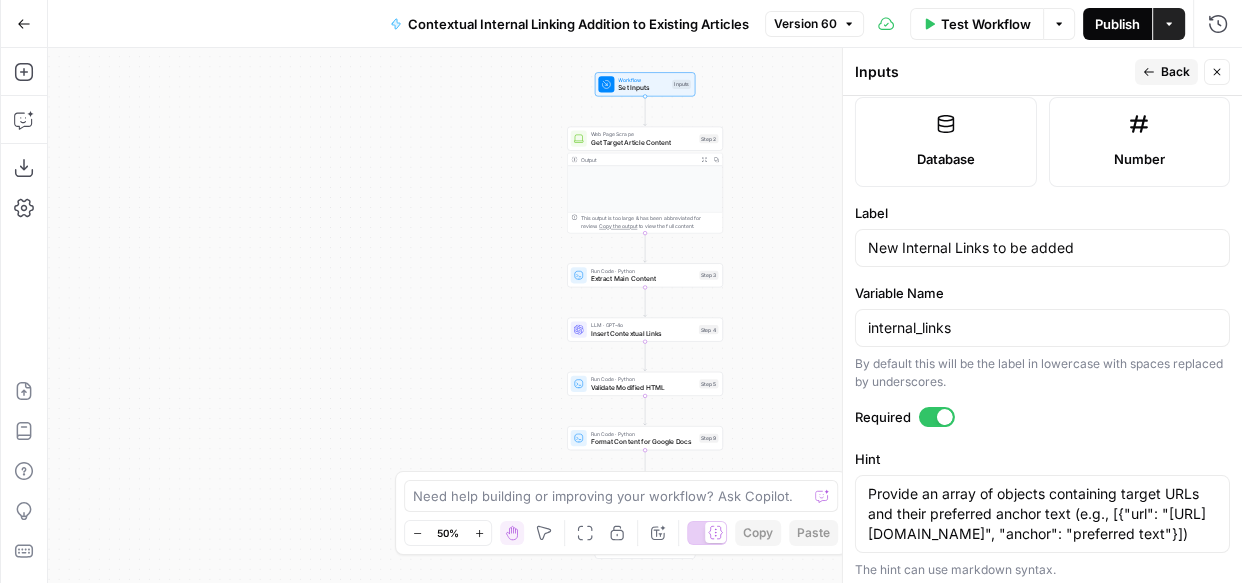 click on "Publish" at bounding box center [1117, 24] 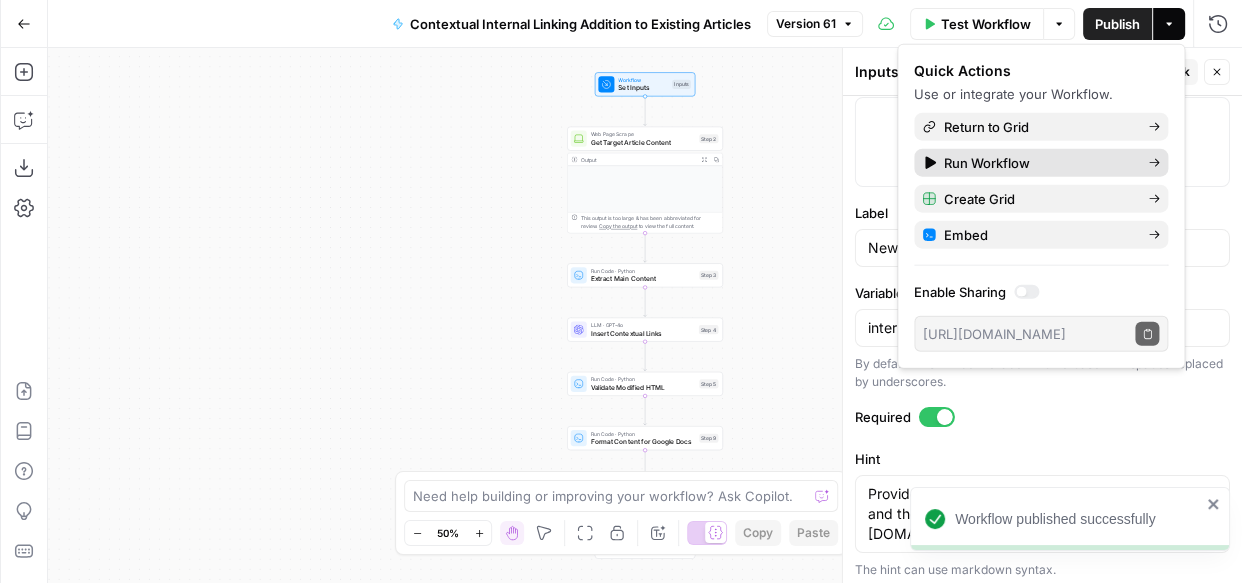 click on "Run Workflow" at bounding box center (1041, 163) 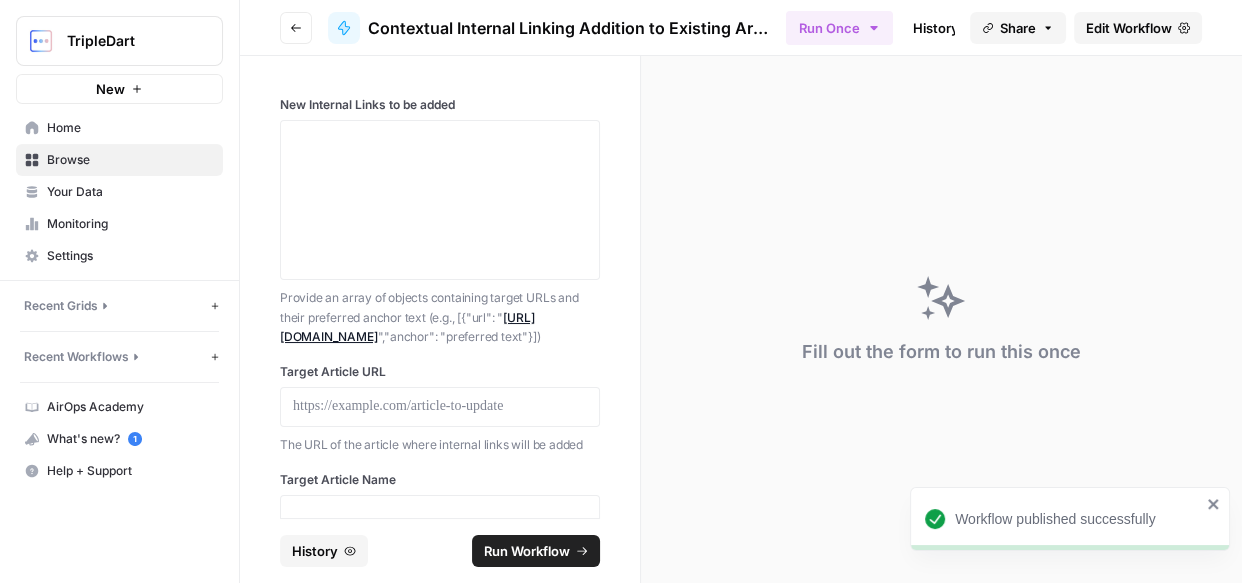 scroll, scrollTop: 60, scrollLeft: 0, axis: vertical 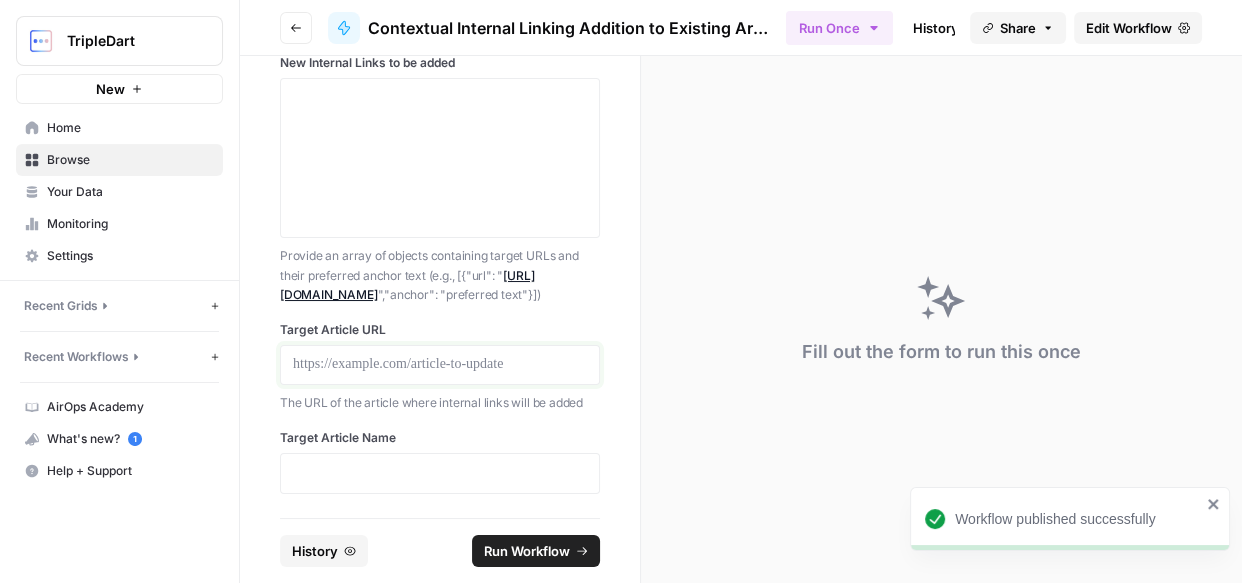 click at bounding box center (440, 365) 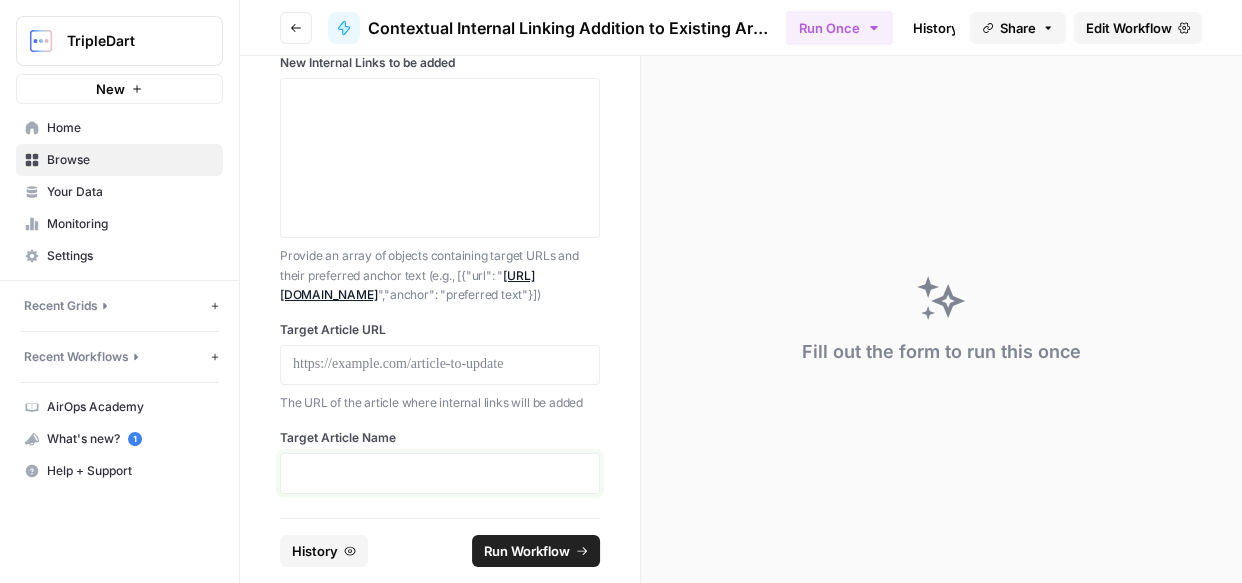 drag, startPoint x: 357, startPoint y: 482, endPoint x: 448, endPoint y: 483, distance: 91.00549 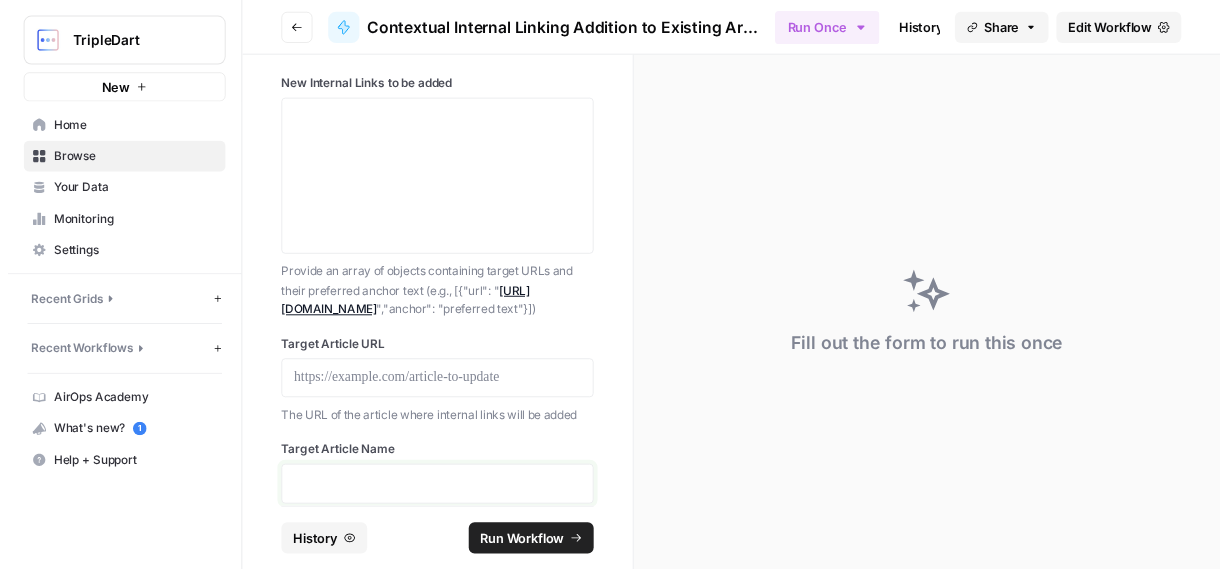 scroll, scrollTop: 0, scrollLeft: 0, axis: both 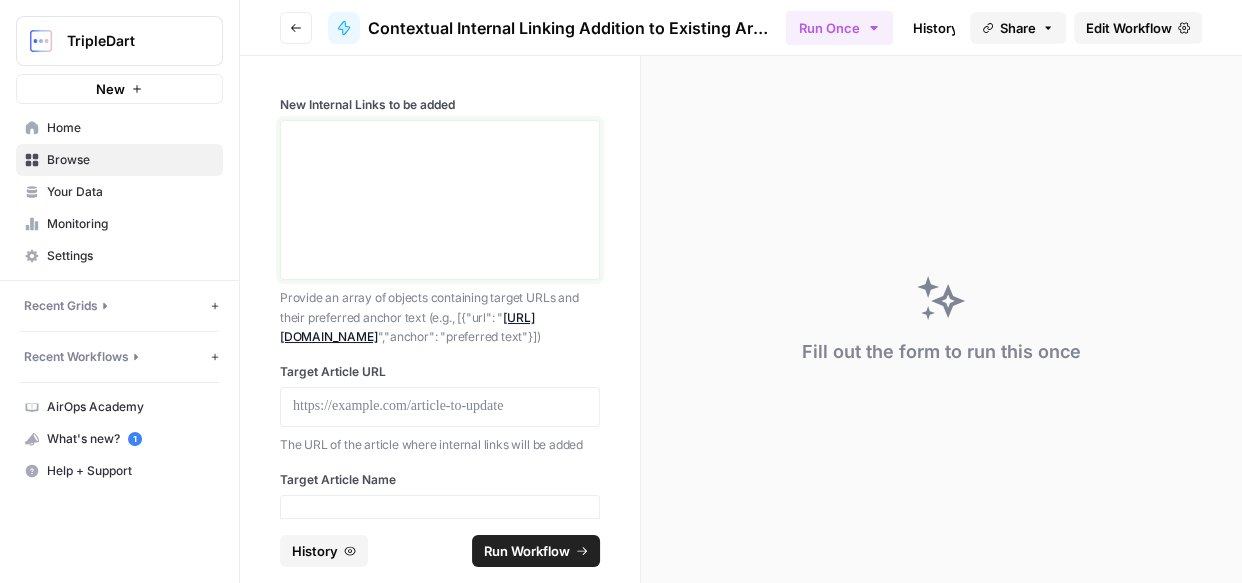 click on "New Internal Links to be added" at bounding box center [440, 200] 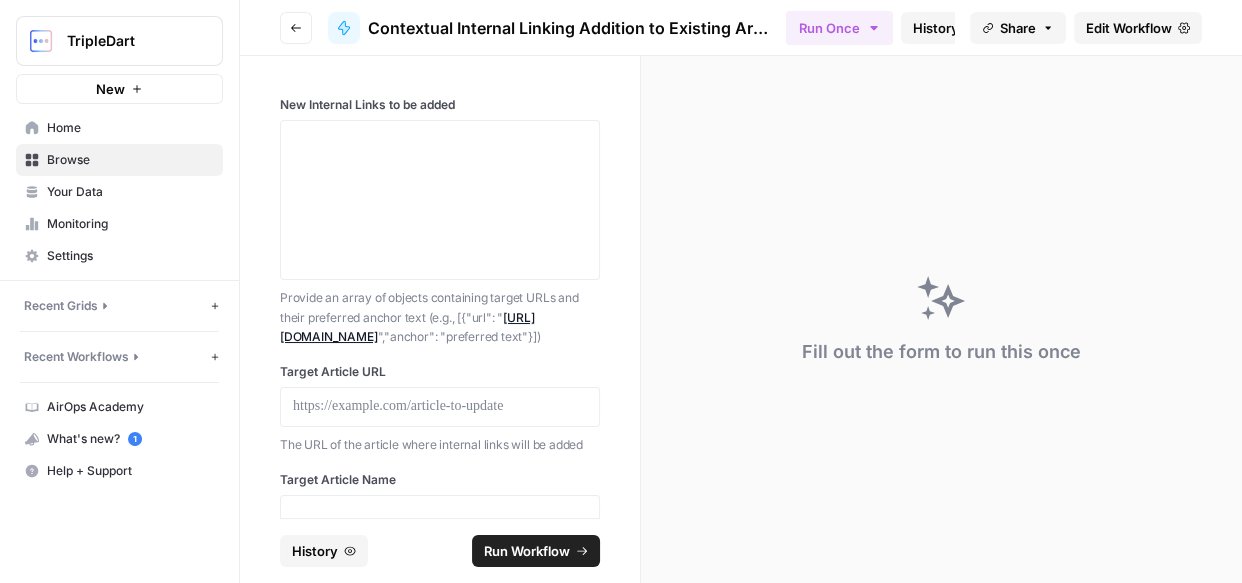 click on "History" at bounding box center (936, 28) 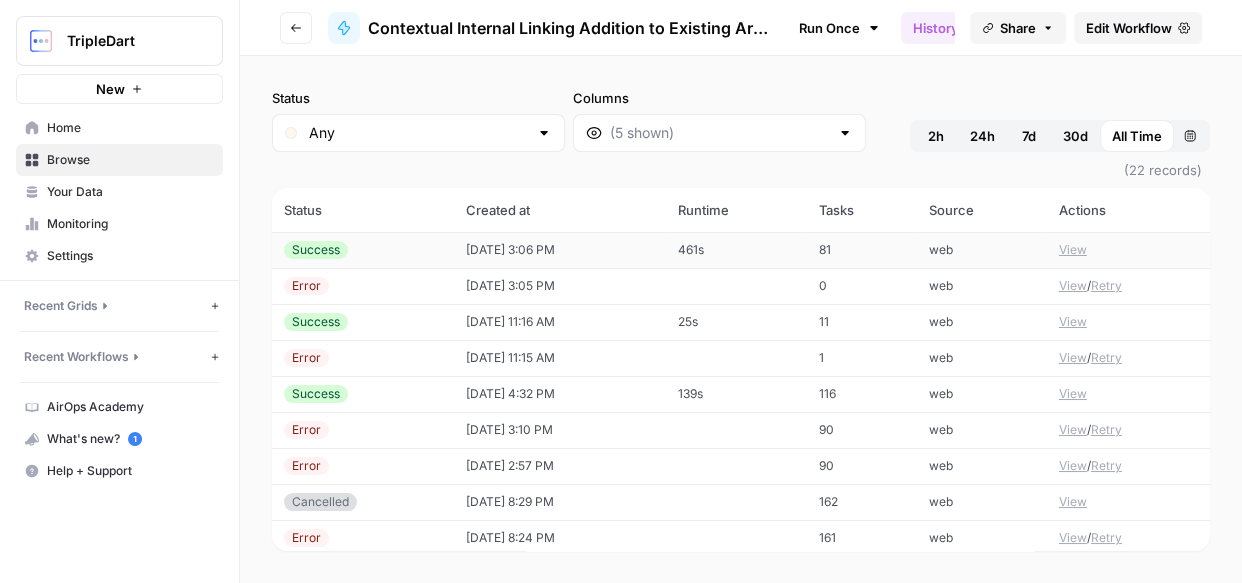 click on "Success" at bounding box center (363, 250) 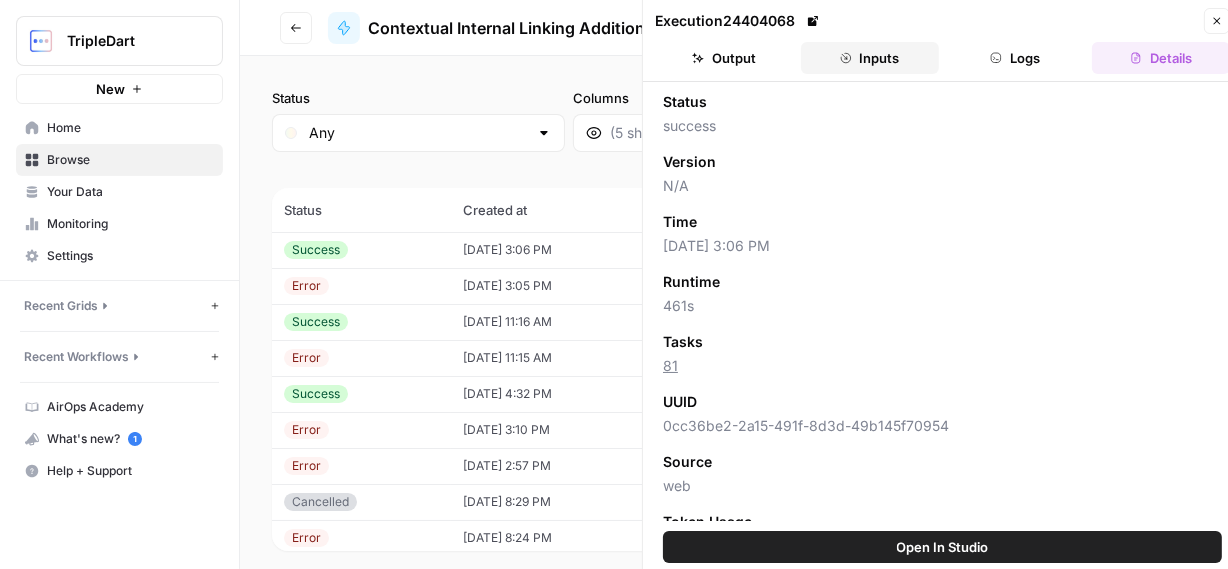 click on "Inputs" at bounding box center [870, 58] 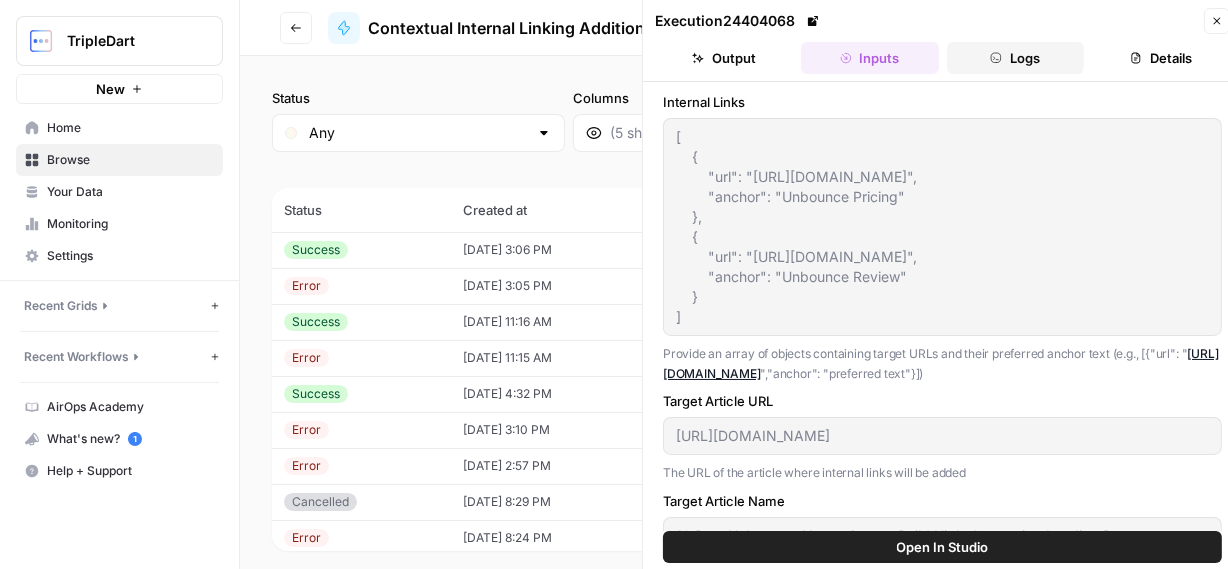 click 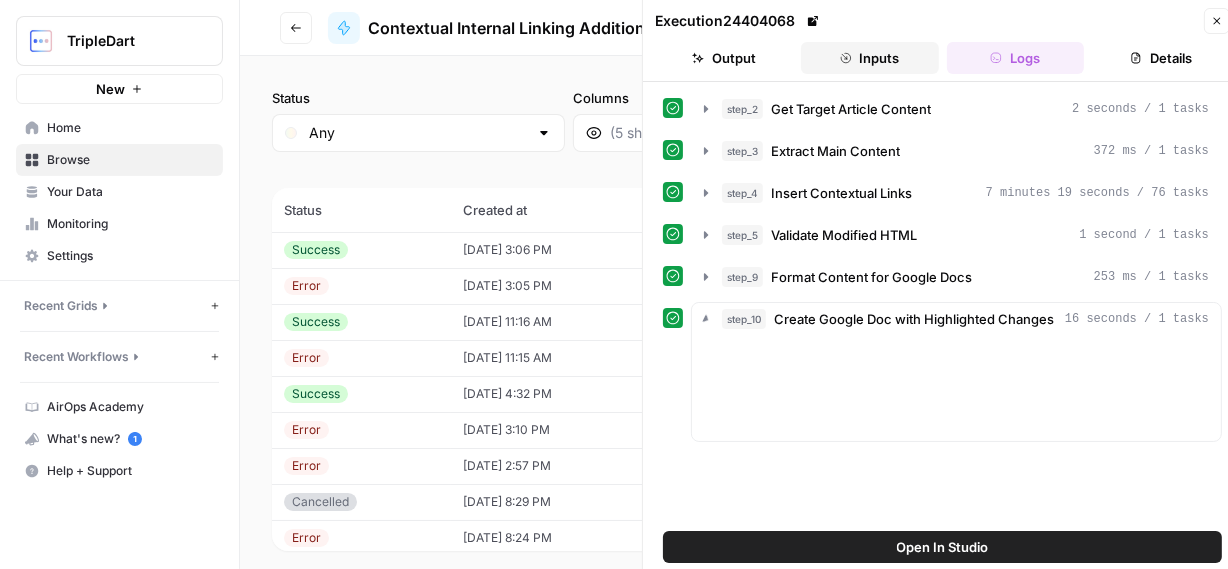 click on "Inputs" at bounding box center (870, 58) 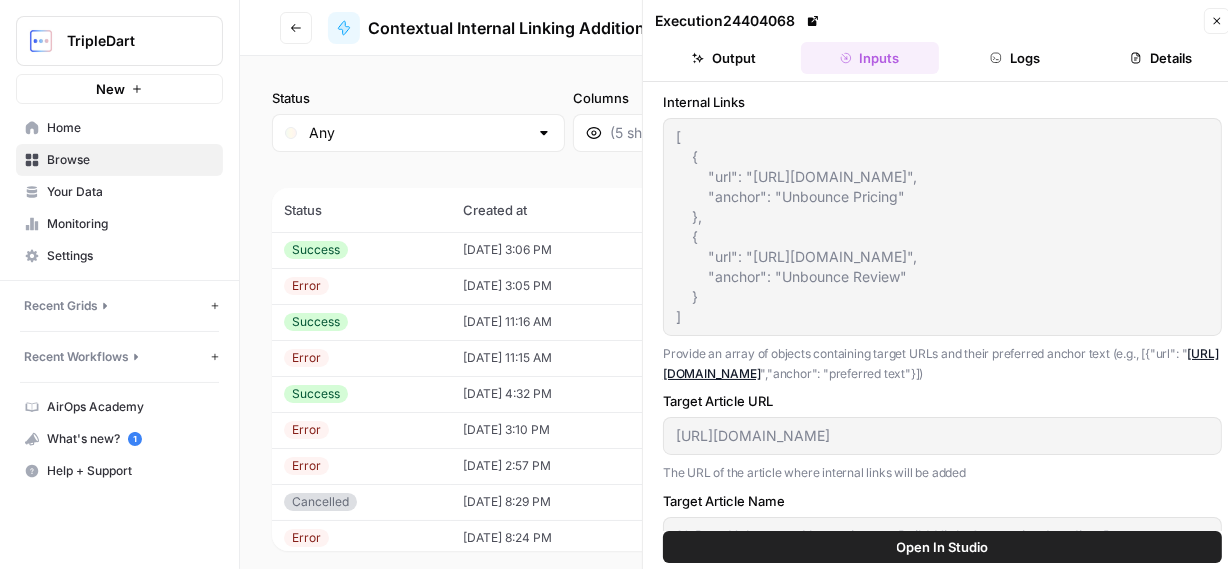 click on "[
{
"url": "[URL][DOMAIN_NAME]",
"anchor": "Unbounce Pricing"
},
{
"url": "[URL][DOMAIN_NAME]",
"anchor": "Unbounce Review"
}
] [
{
"url": "[URL][DOMAIN_NAME]",
"anchor": "Unbounce Pricing"
},
{
"url": "[URL][DOMAIN_NAME]",
"anchor": "Unbounce Review"
}
]" at bounding box center [942, 227] 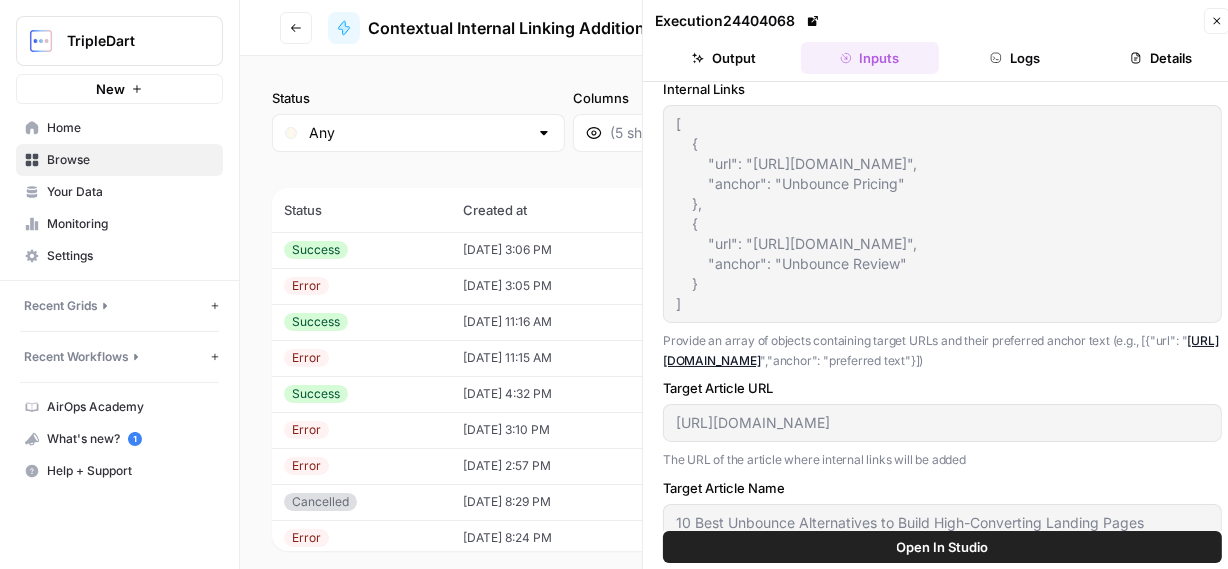 scroll, scrollTop: 0, scrollLeft: 0, axis: both 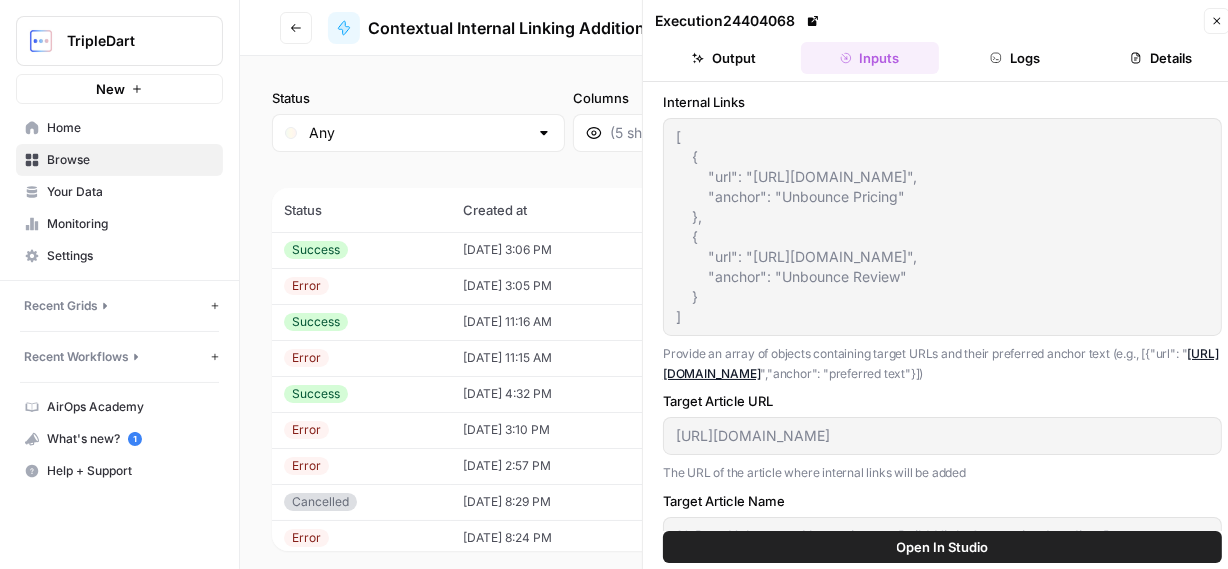 click on "[
{
"url": "[URL][DOMAIN_NAME]",
"anchor": "Unbounce Pricing"
},
{
"url": "[URL][DOMAIN_NAME]",
"anchor": "Unbounce Review"
}
] [
{
"url": "[URL][DOMAIN_NAME]",
"anchor": "Unbounce Pricing"
},
{
"url": "[URL][DOMAIN_NAME]",
"anchor": "Unbounce Review"
}
]" at bounding box center (942, 227) 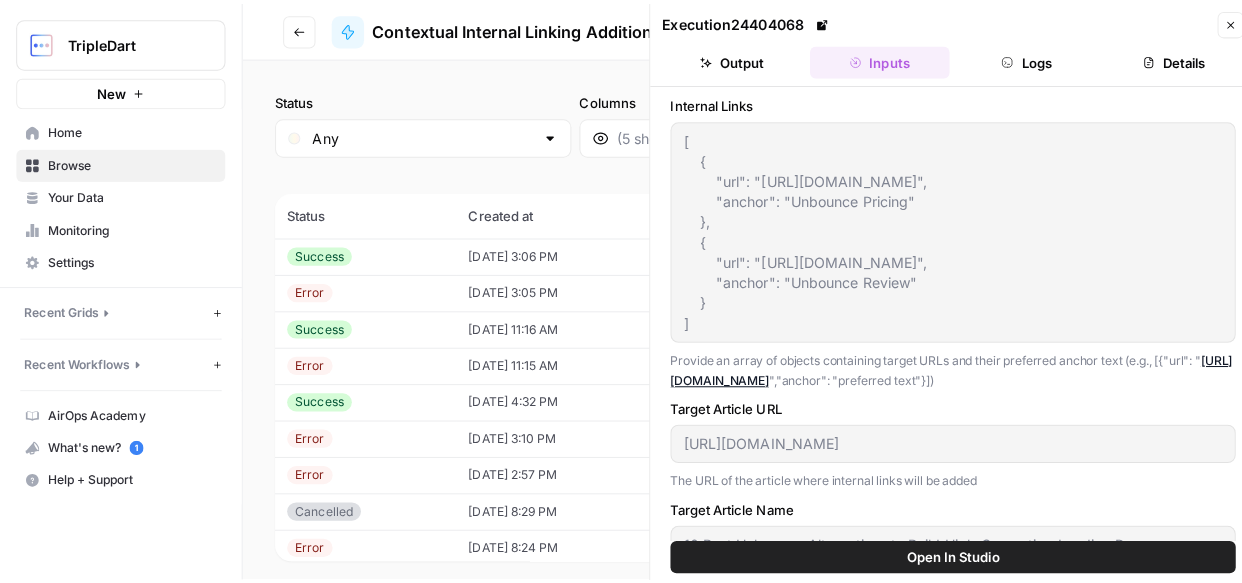 scroll, scrollTop: 0, scrollLeft: 0, axis: both 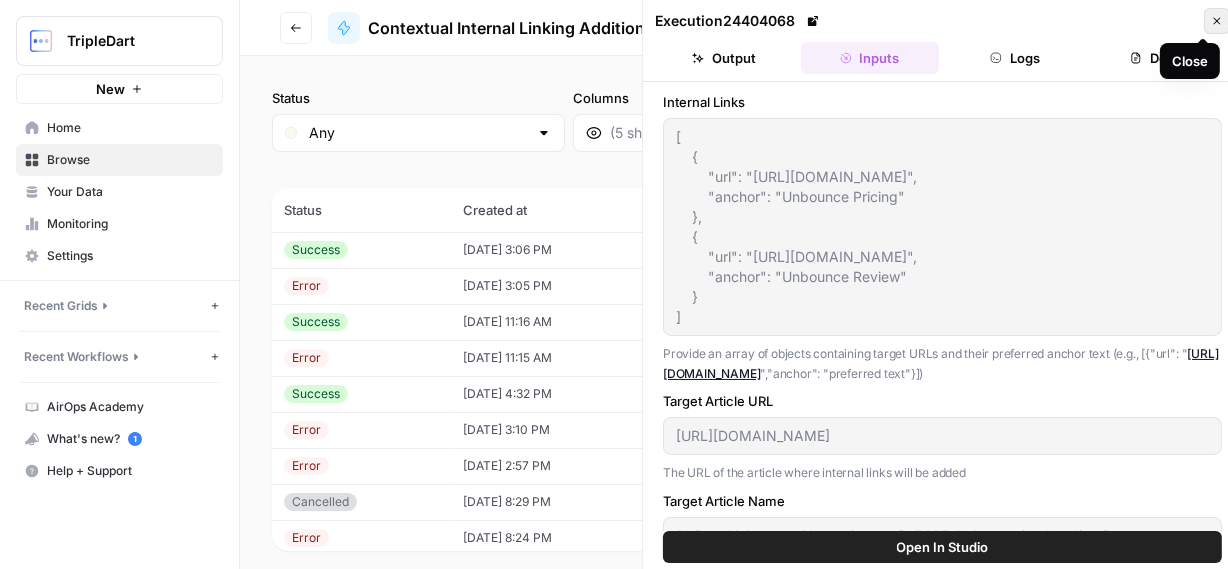click 